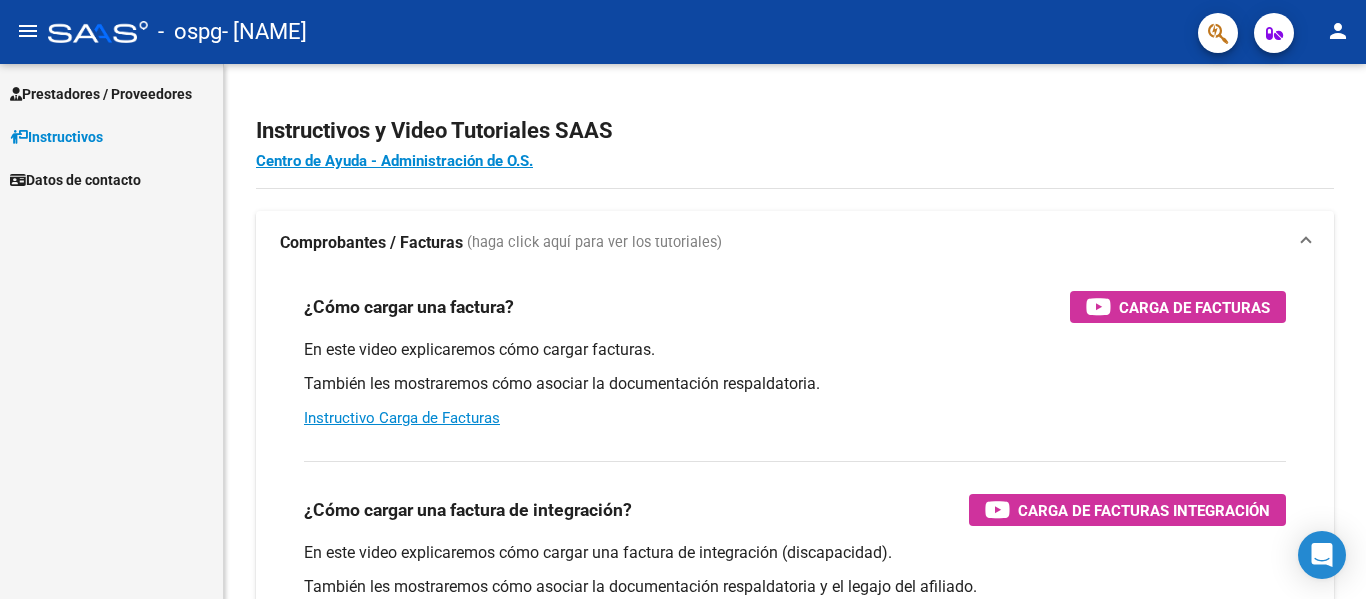 scroll, scrollTop: 0, scrollLeft: 0, axis: both 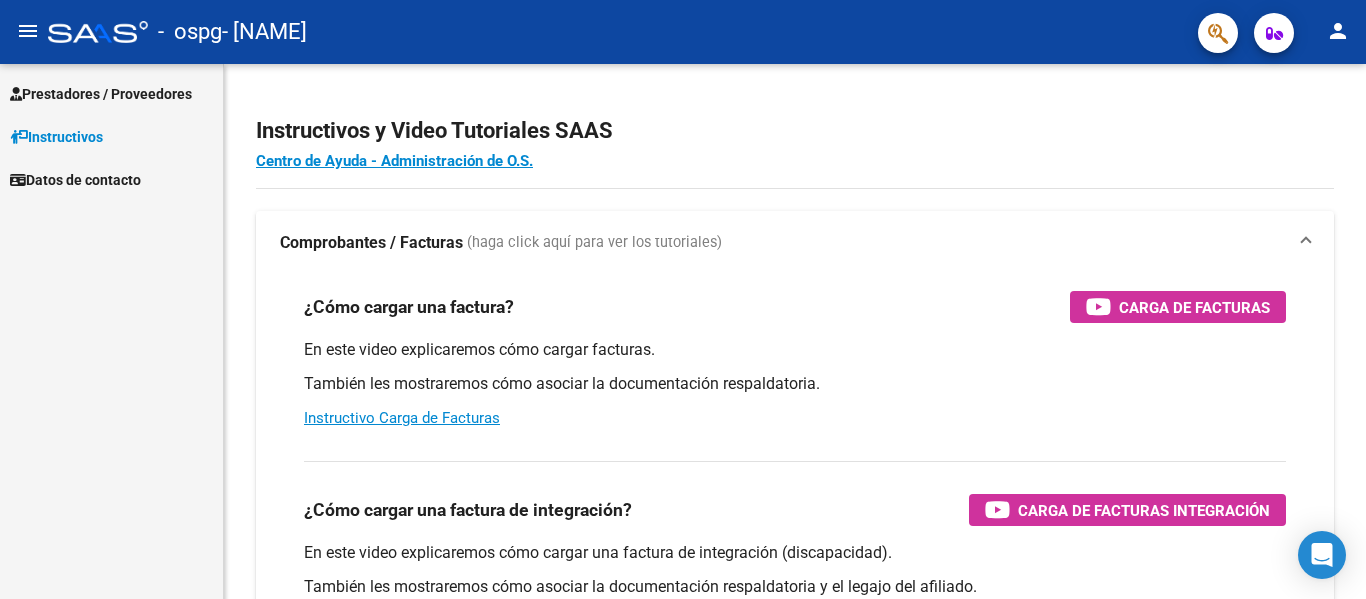 click on "Prestadores / Proveedores" at bounding box center (101, 94) 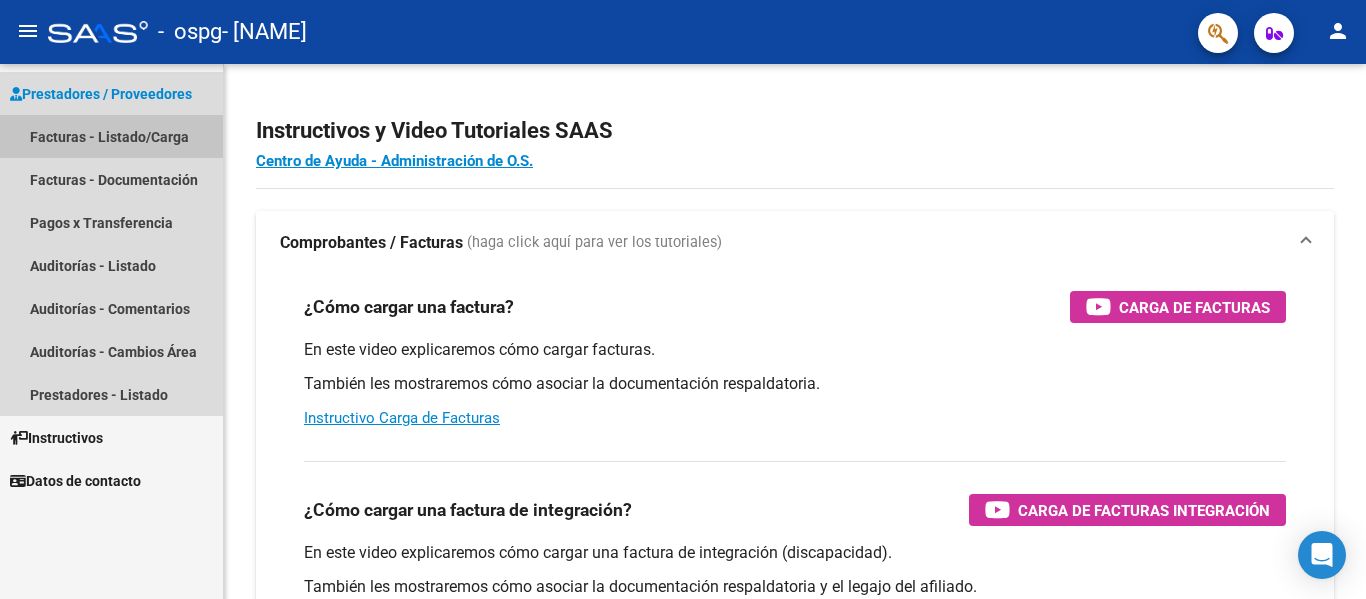 click on "Facturas - Listado/Carga" at bounding box center (111, 136) 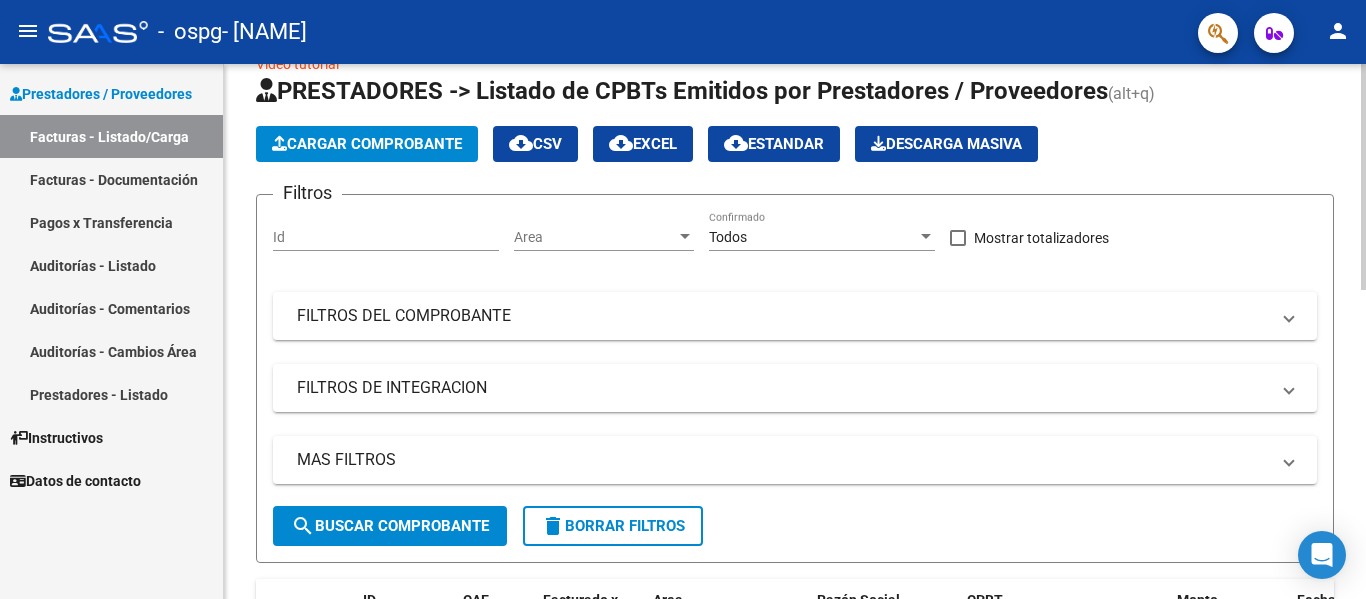 scroll, scrollTop: 0, scrollLeft: 0, axis: both 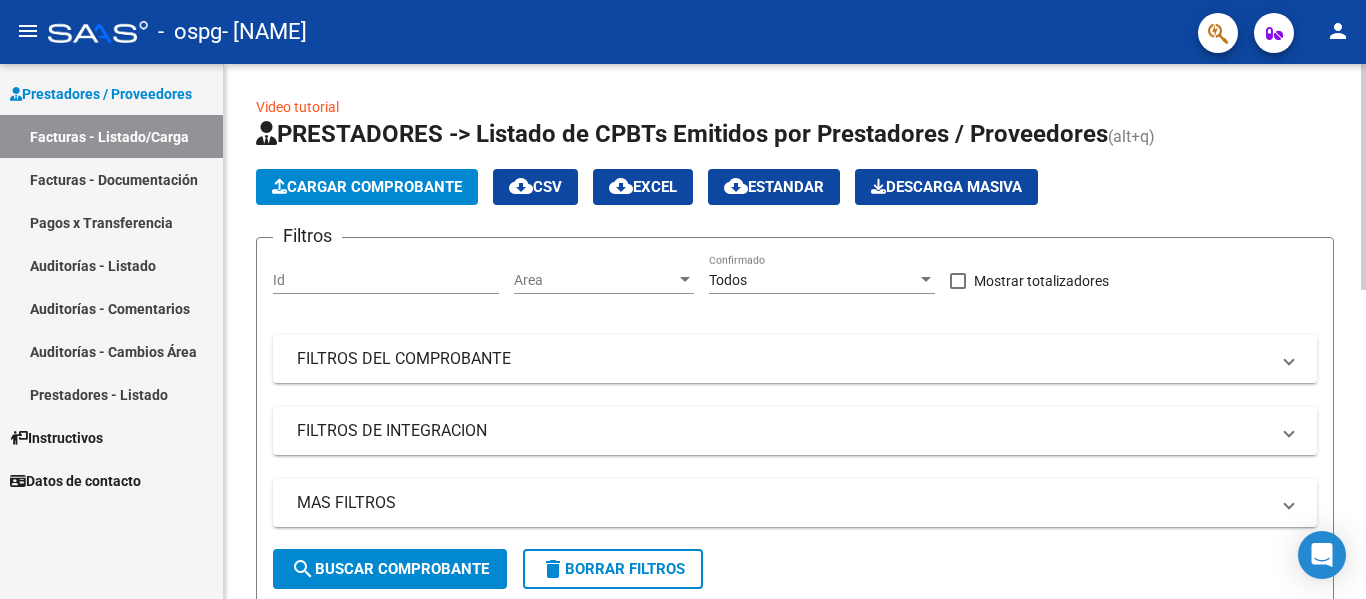 click on "Cargar Comprobante" 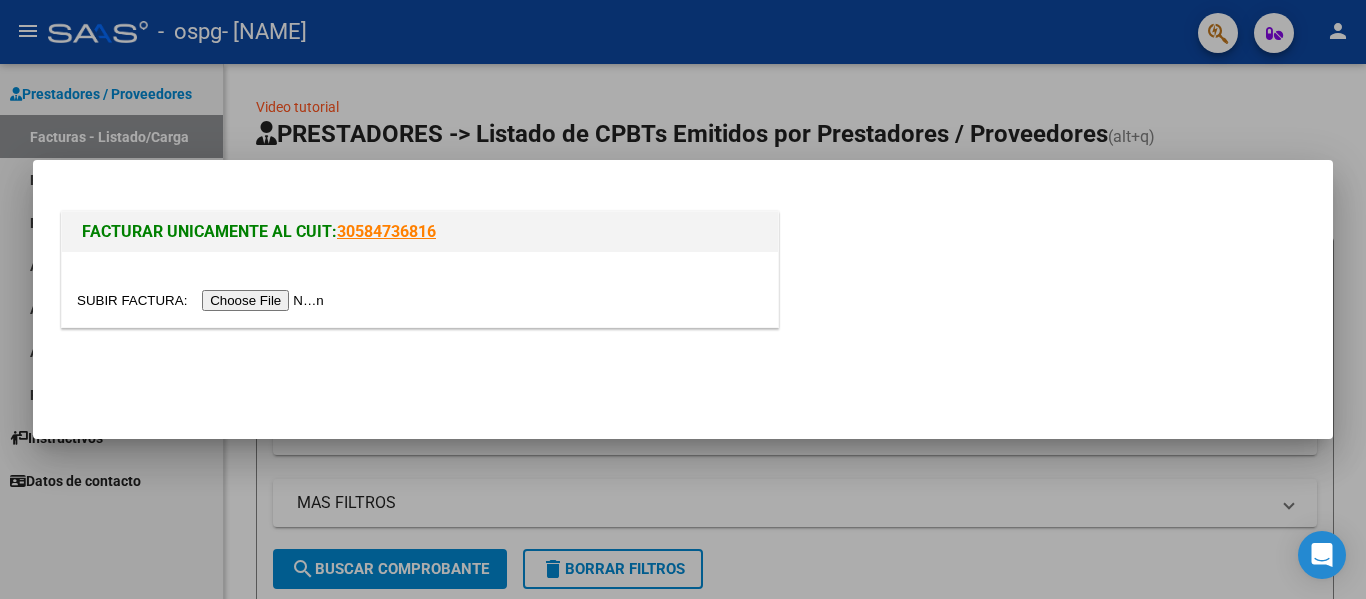 click at bounding box center (203, 300) 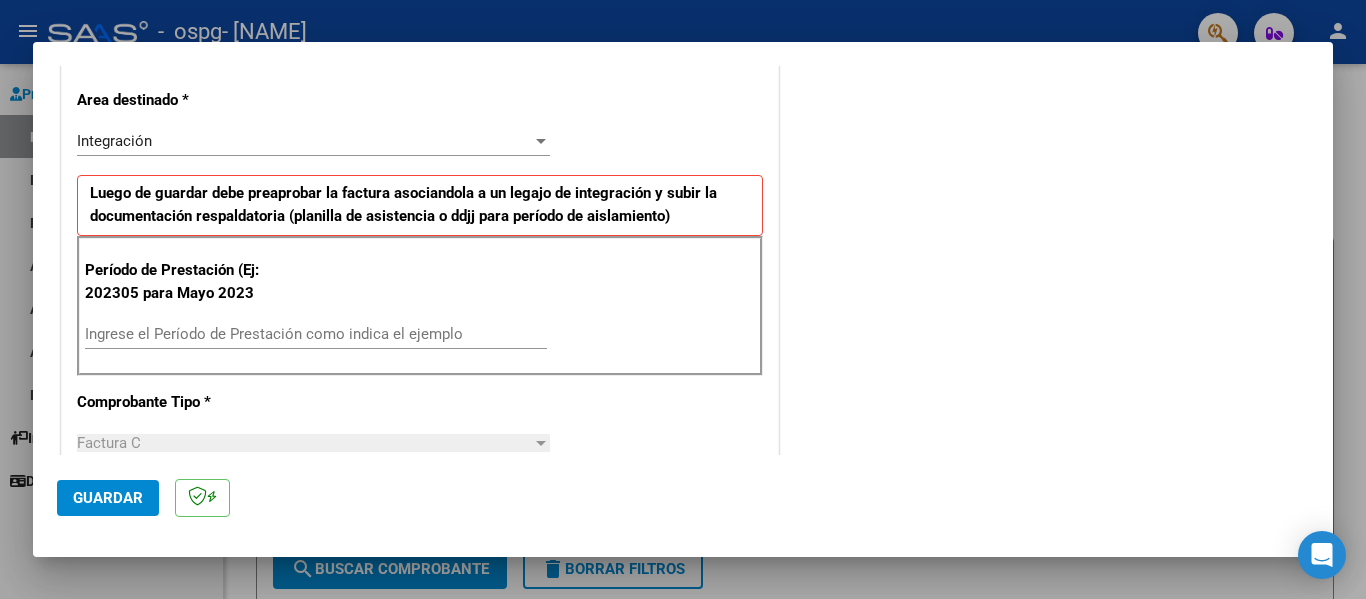scroll, scrollTop: 500, scrollLeft: 0, axis: vertical 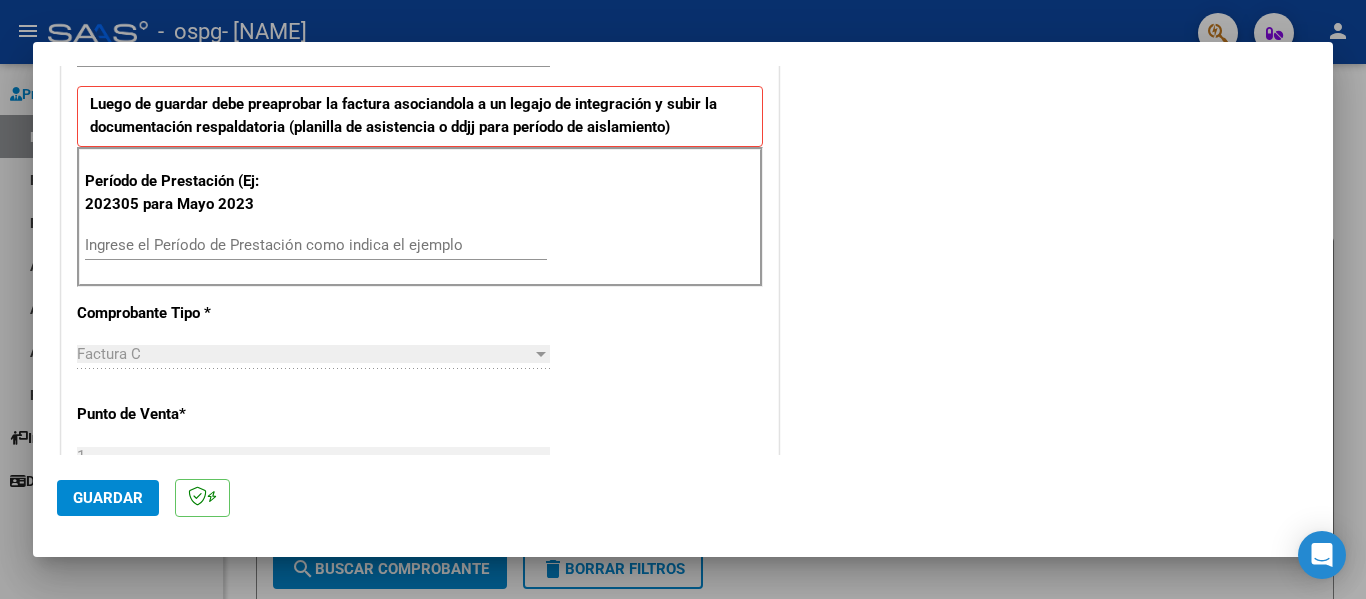 click on "Ingrese el Período de Prestación como indica el ejemplo" at bounding box center [316, 245] 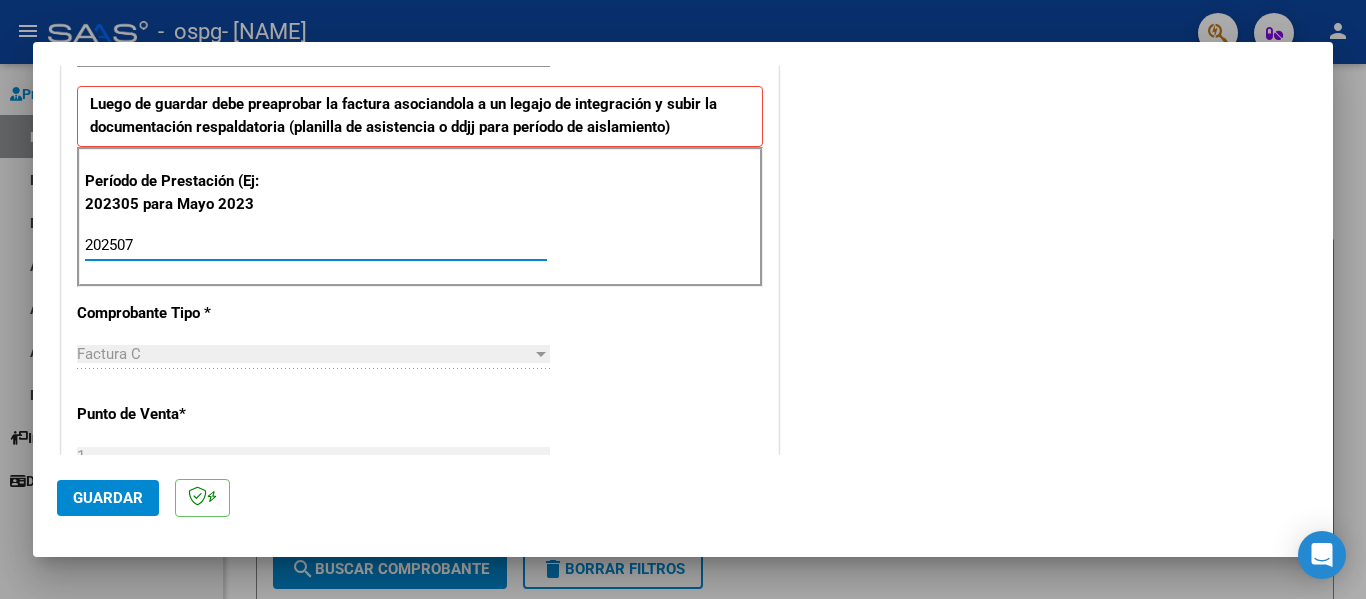 type on "202507" 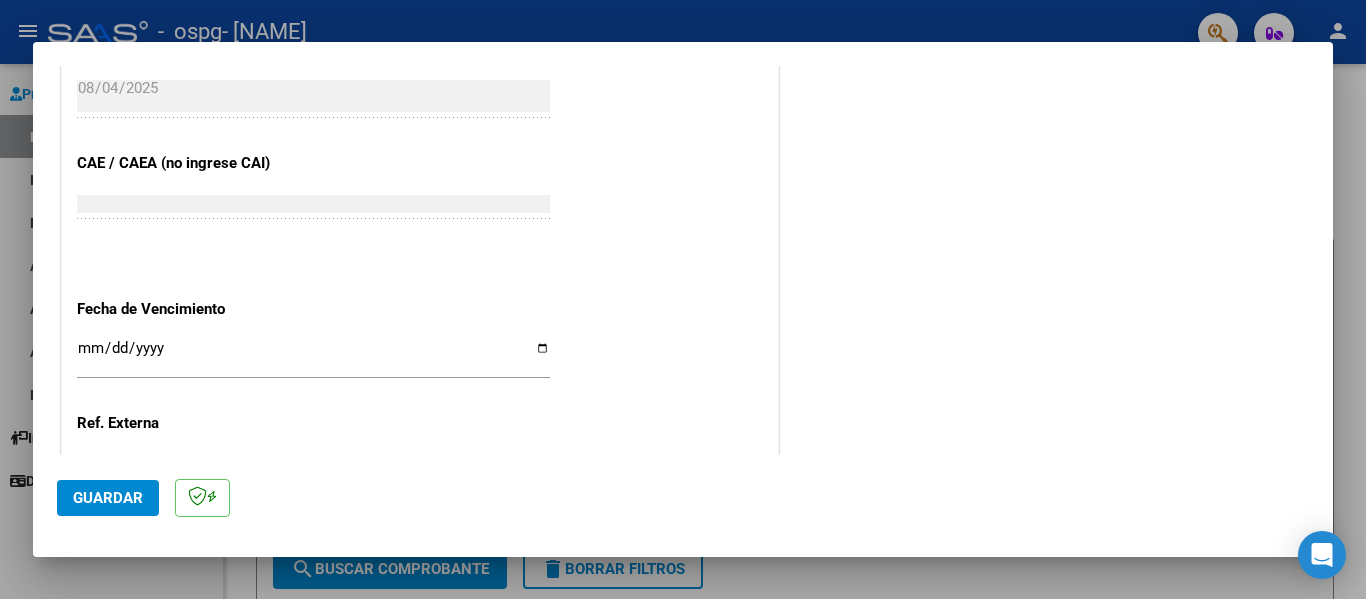 scroll, scrollTop: 1133, scrollLeft: 0, axis: vertical 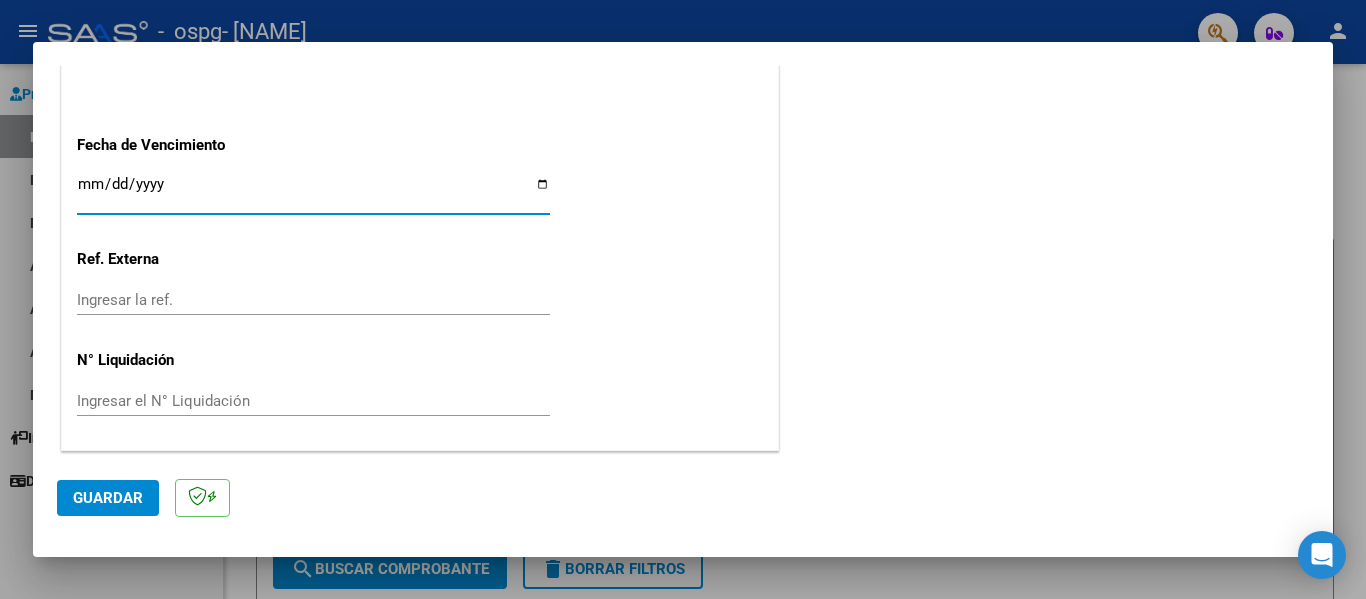 click on "Ingresar la fecha" at bounding box center [313, 192] 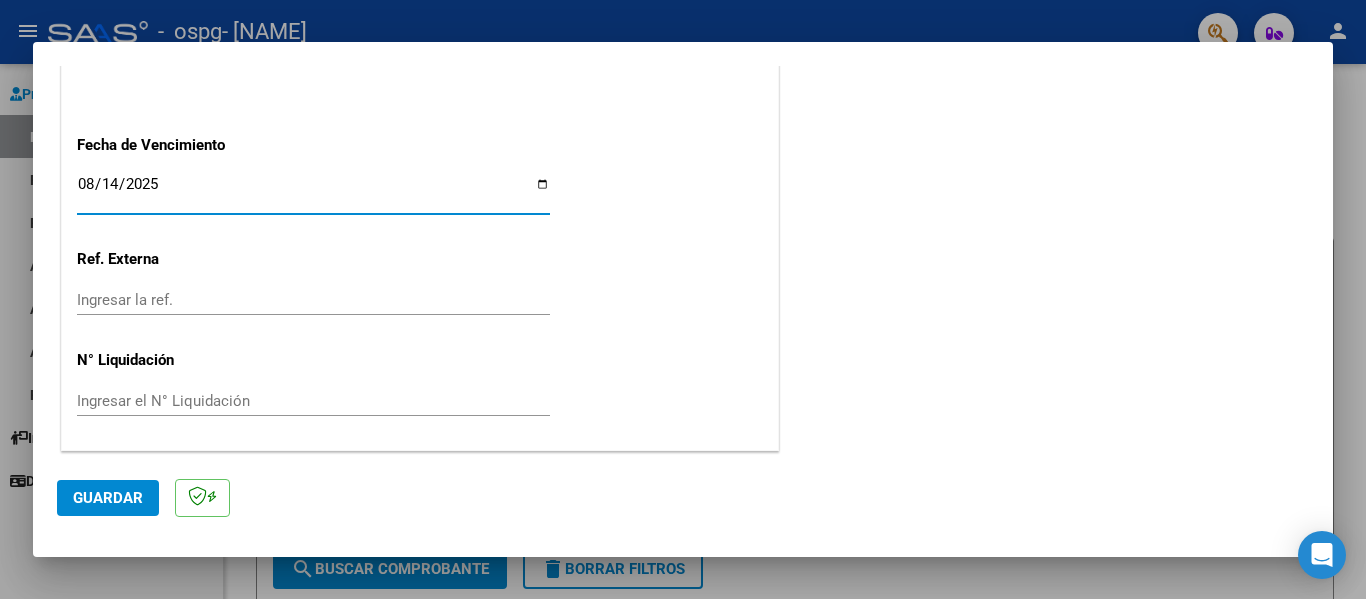 click on "Guardar" 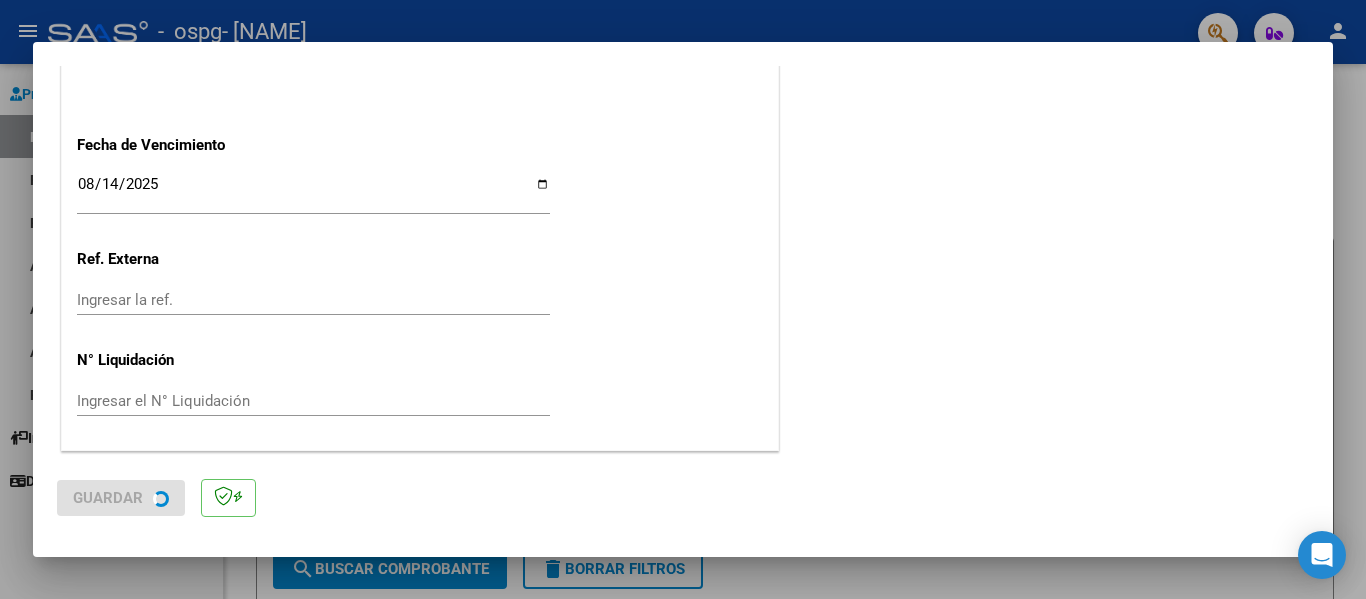 scroll, scrollTop: 0, scrollLeft: 0, axis: both 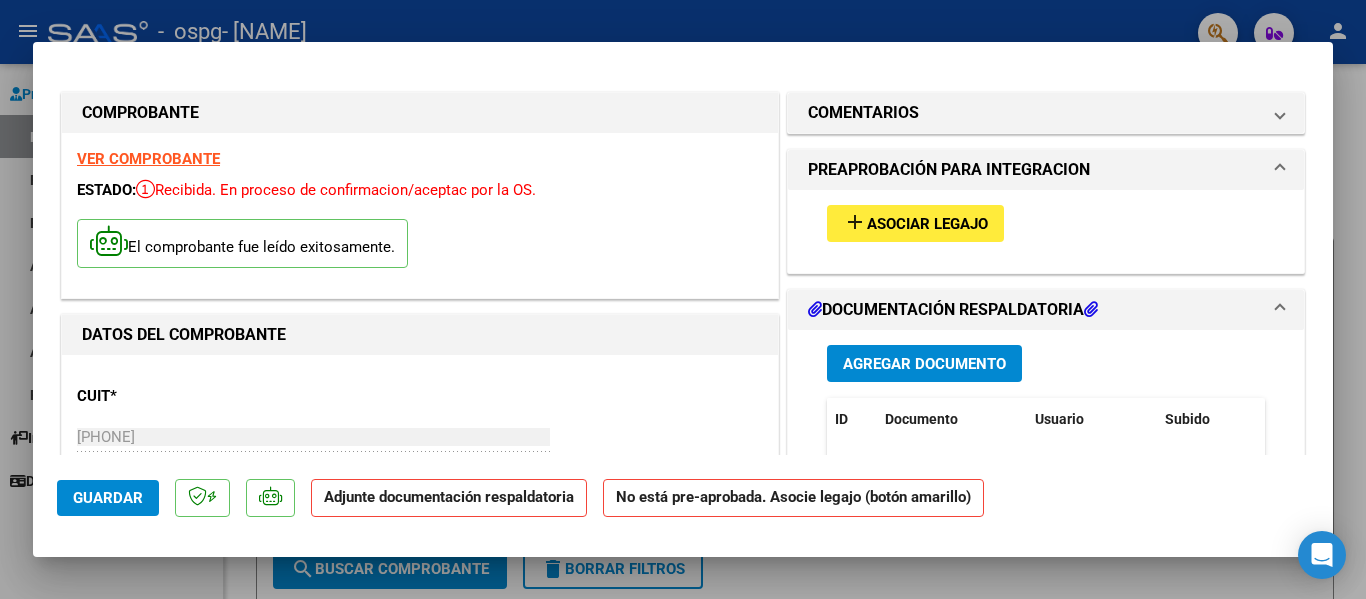 click on "Asociar Legajo" at bounding box center [927, 224] 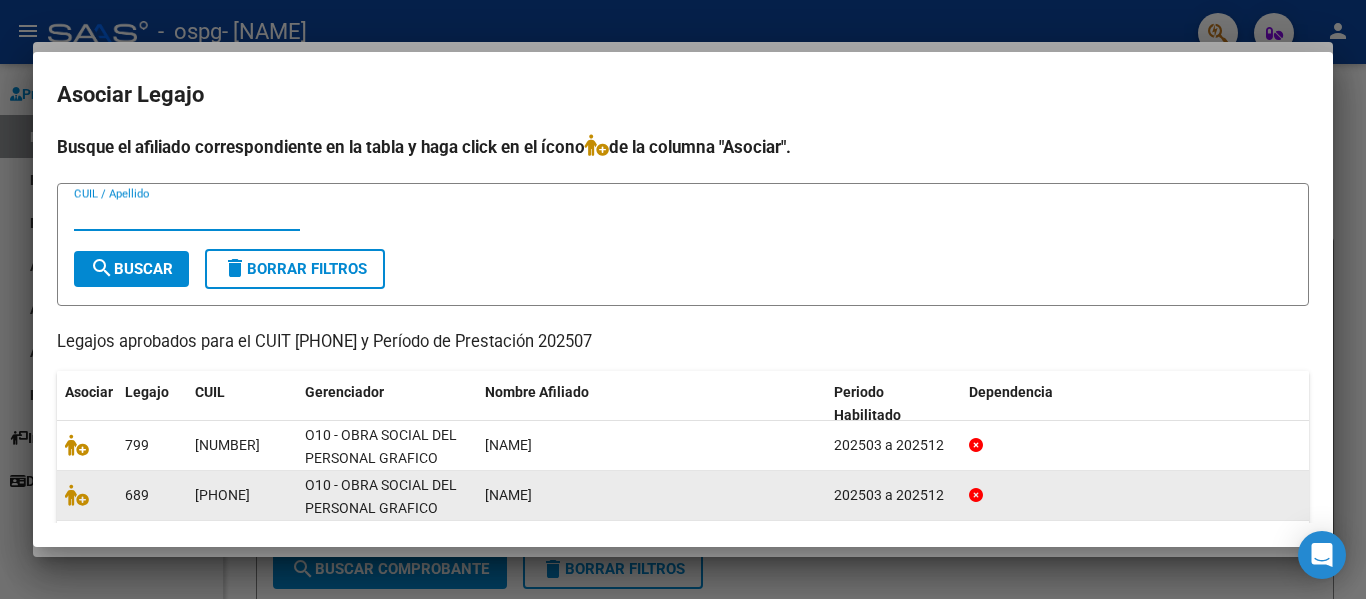 click on "[NAME]" 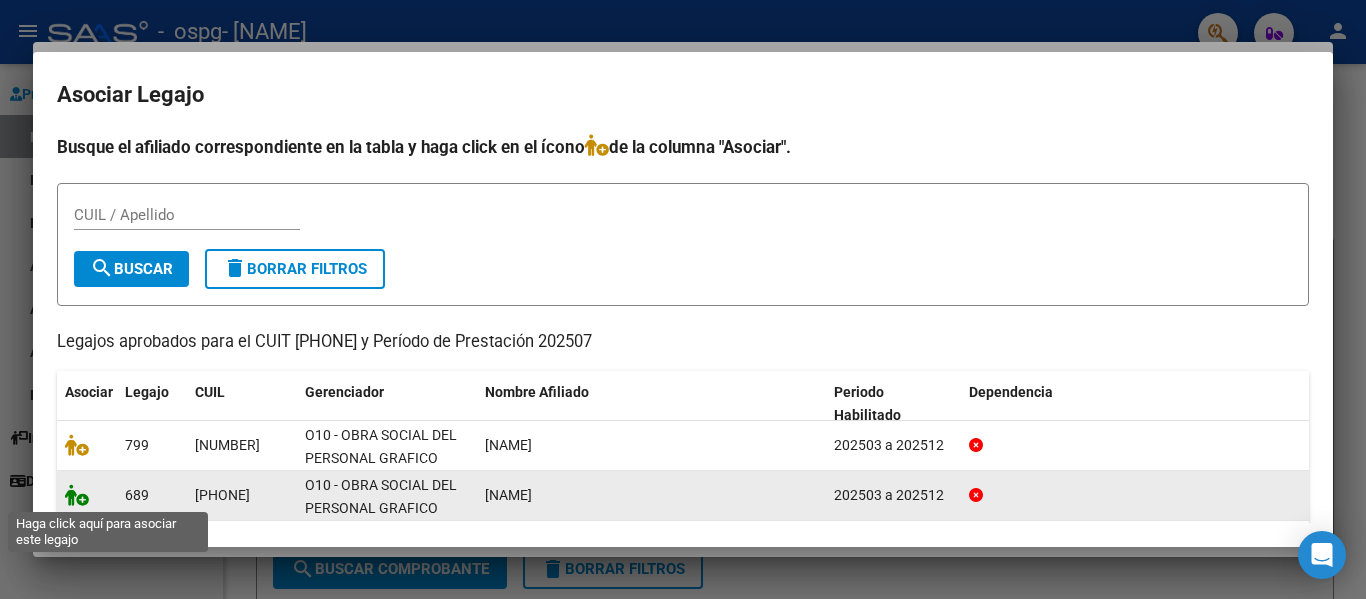 click 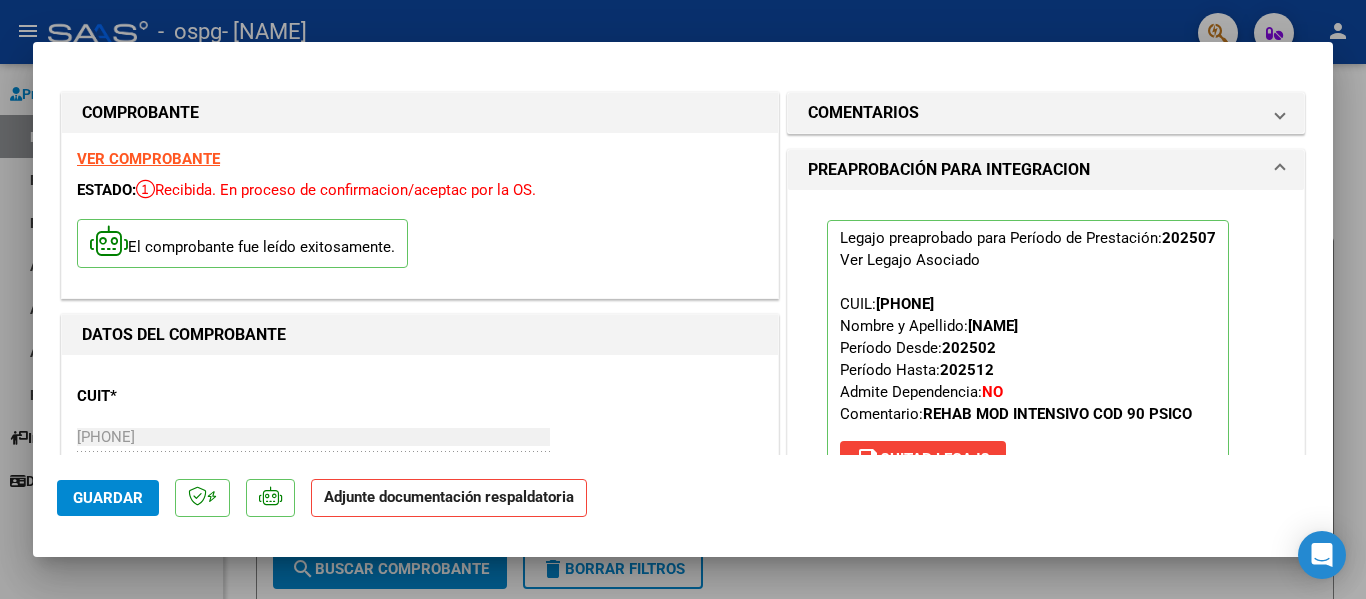 scroll, scrollTop: 400, scrollLeft: 0, axis: vertical 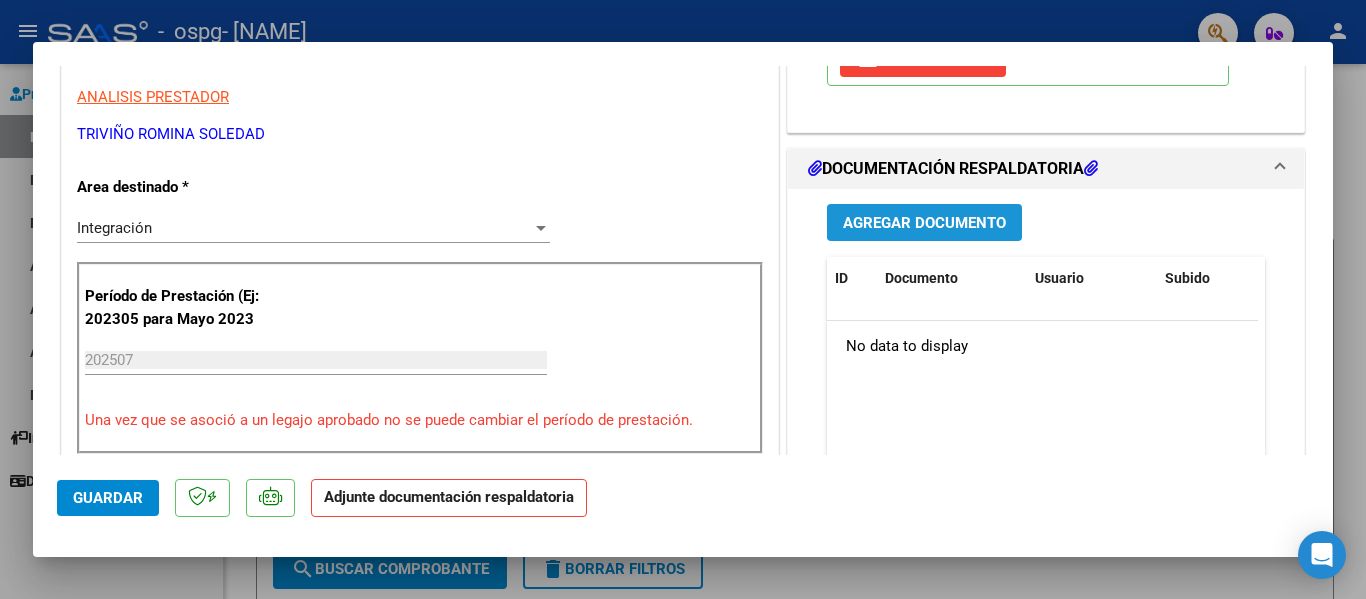 click on "Agregar Documento" at bounding box center (924, 223) 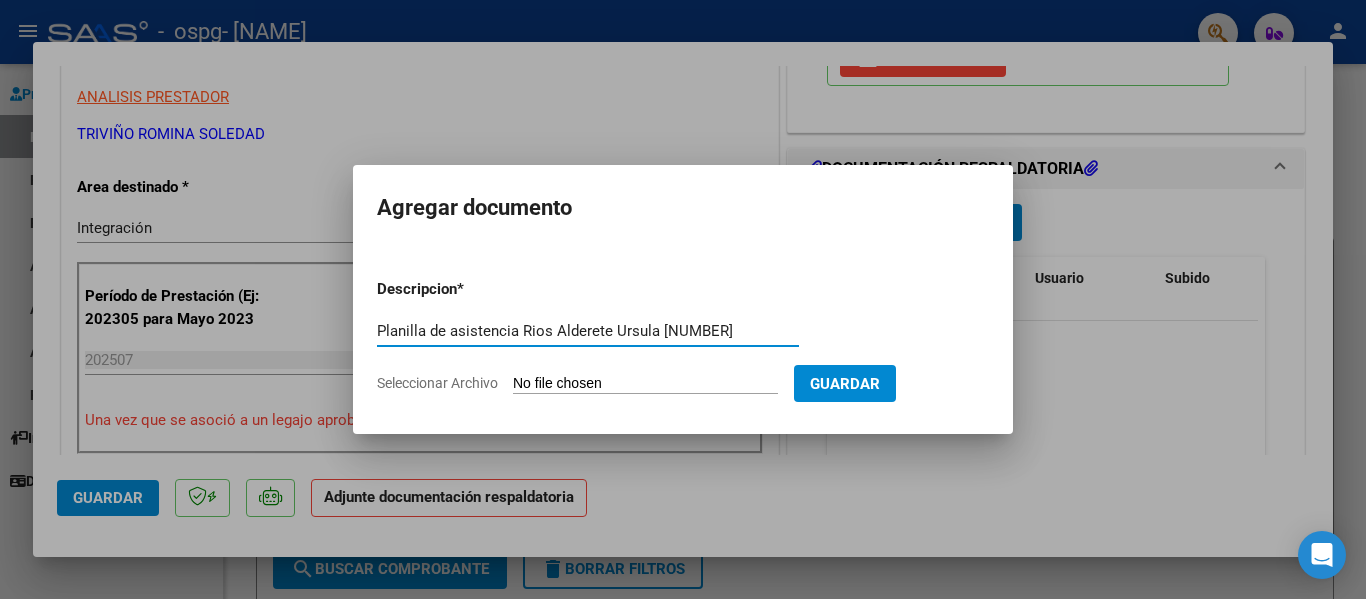 type on "Planilla de asistencia Rios Alderete Ursula [NUMBER]" 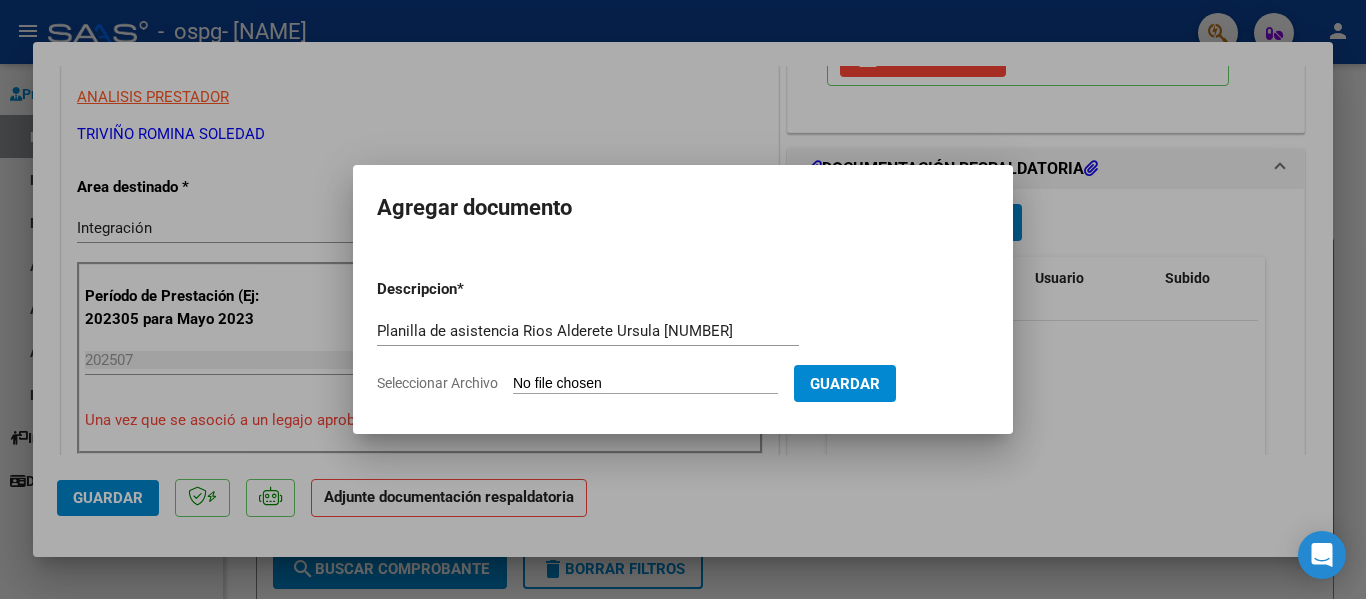 type on "C:\fakepath\PLANILLA DE ASISTENCIA RIOS ALDERETE URSULA [NUMBER].pdf" 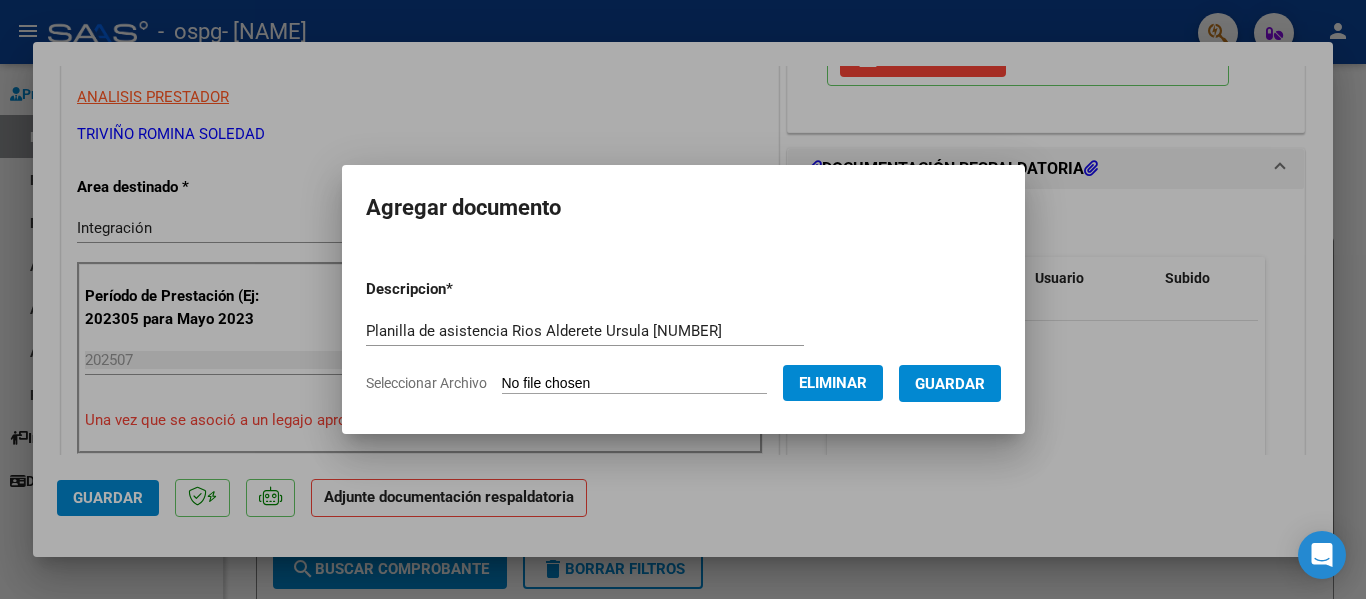 click on "Guardar" at bounding box center (950, 384) 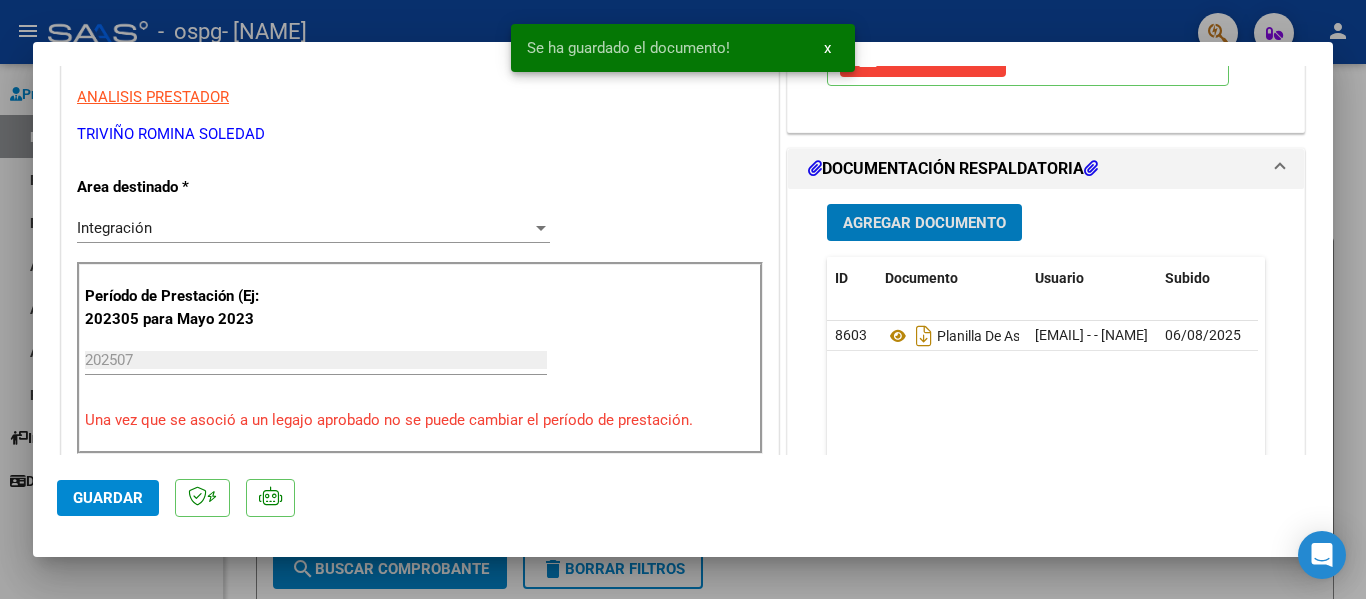 click on "Guardar" 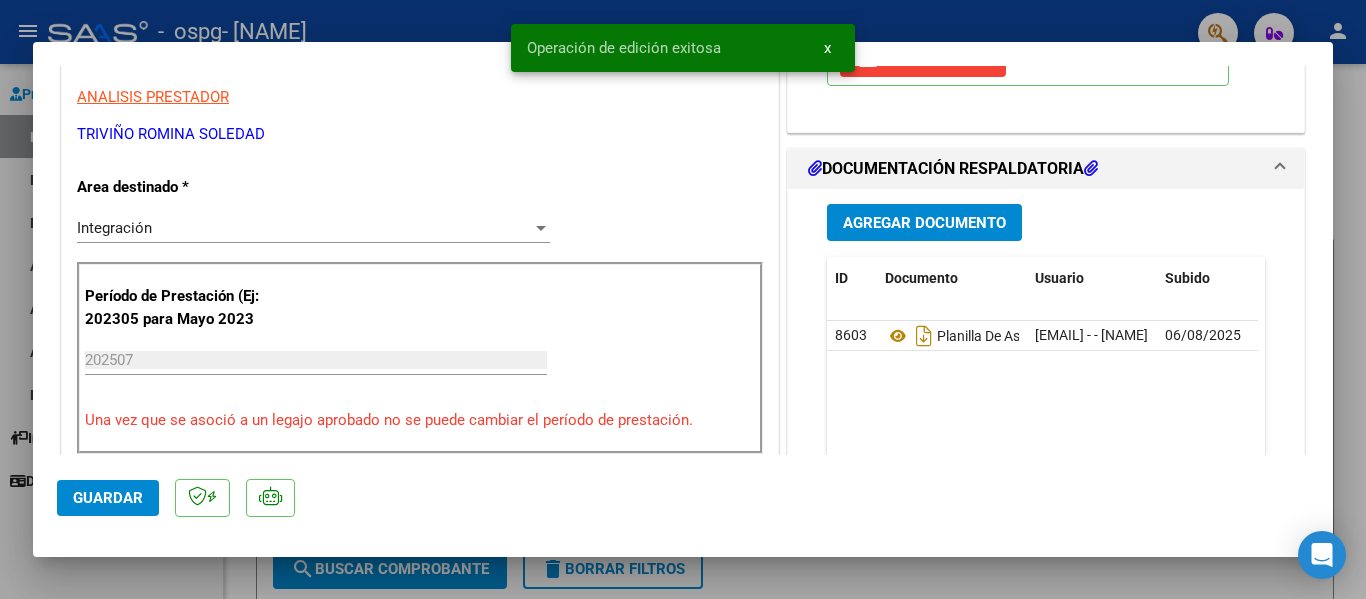 click at bounding box center (683, 299) 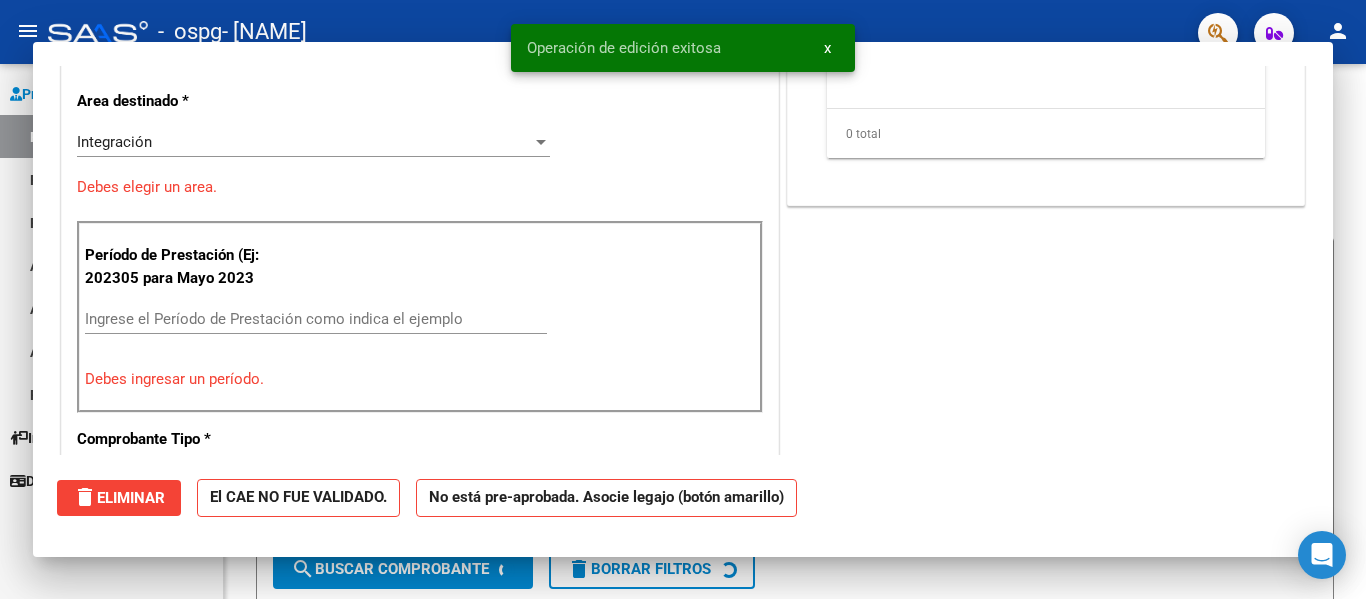 scroll, scrollTop: 339, scrollLeft: 0, axis: vertical 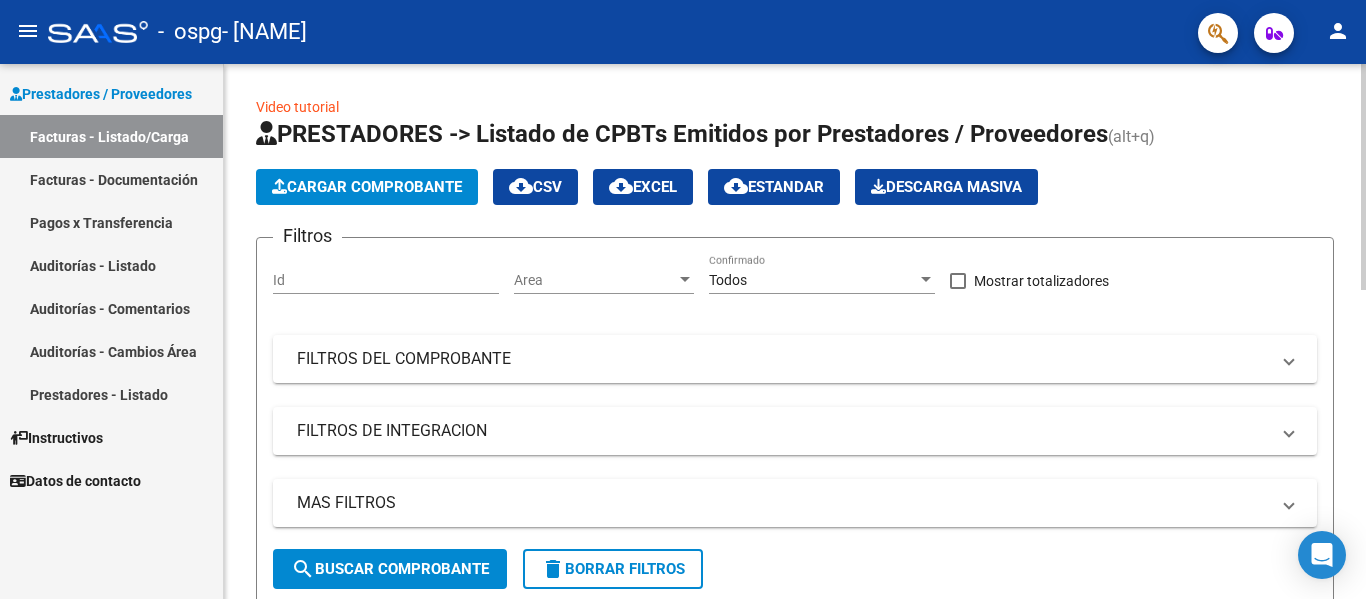click on "Cargar Comprobante" 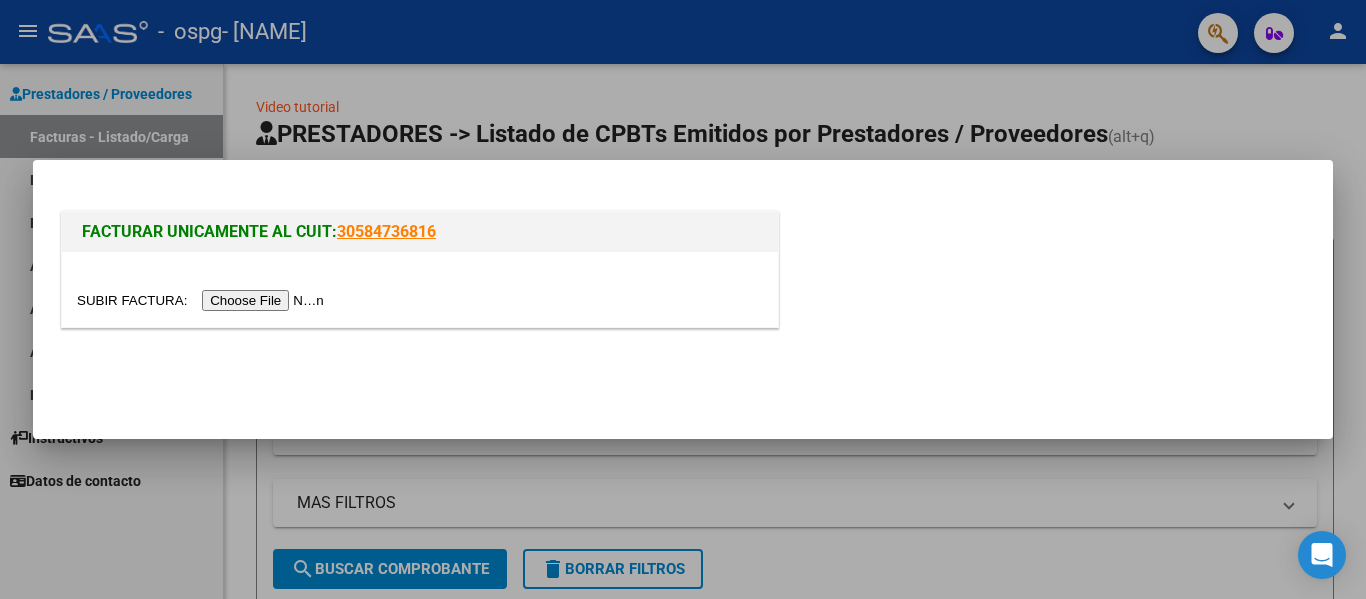 click at bounding box center [203, 300] 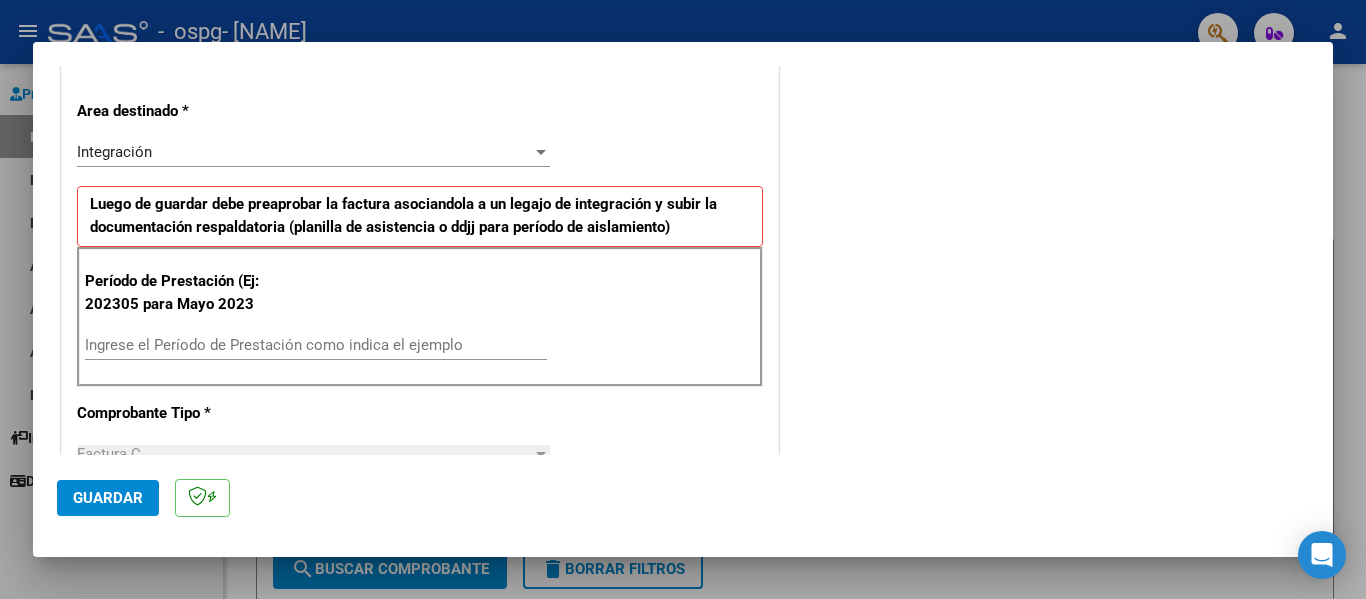 scroll, scrollTop: 500, scrollLeft: 0, axis: vertical 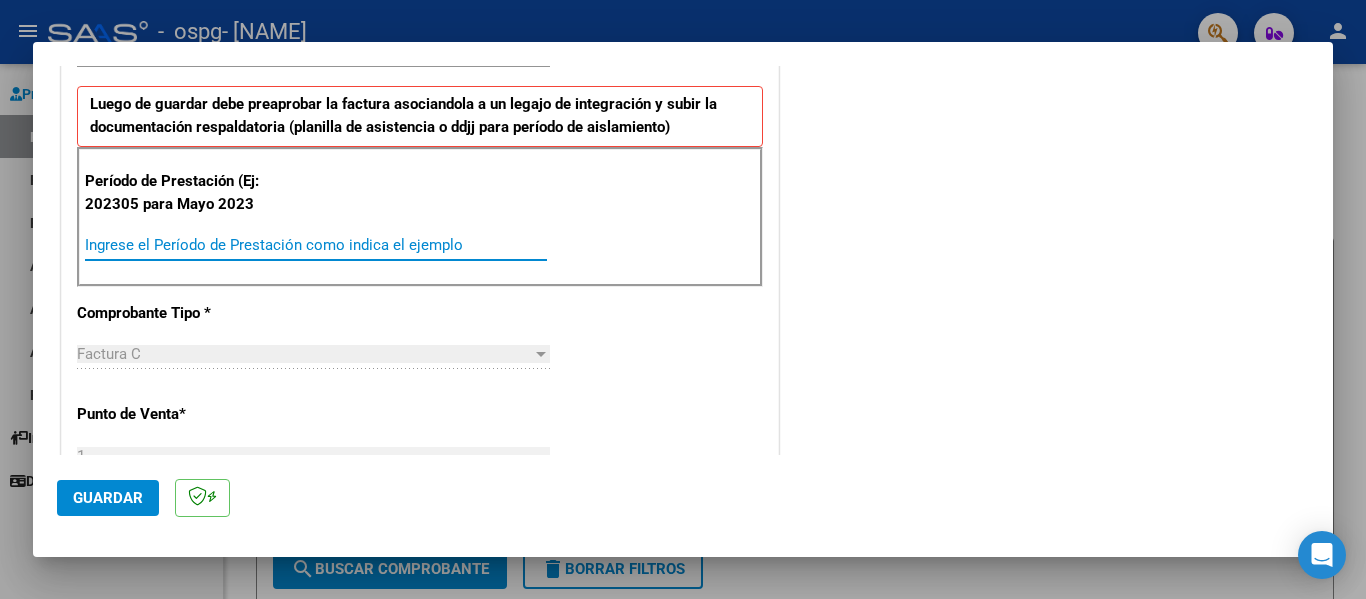 click on "Ingrese el Período de Prestación como indica el ejemplo" at bounding box center [316, 245] 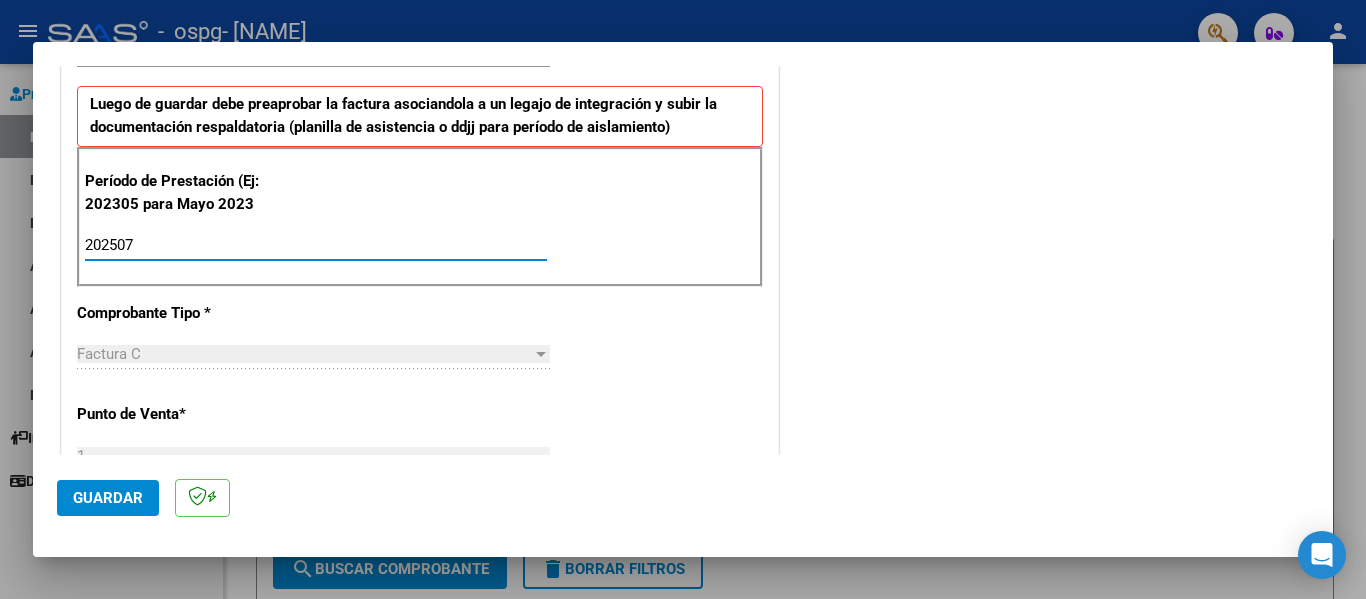 type on "202507" 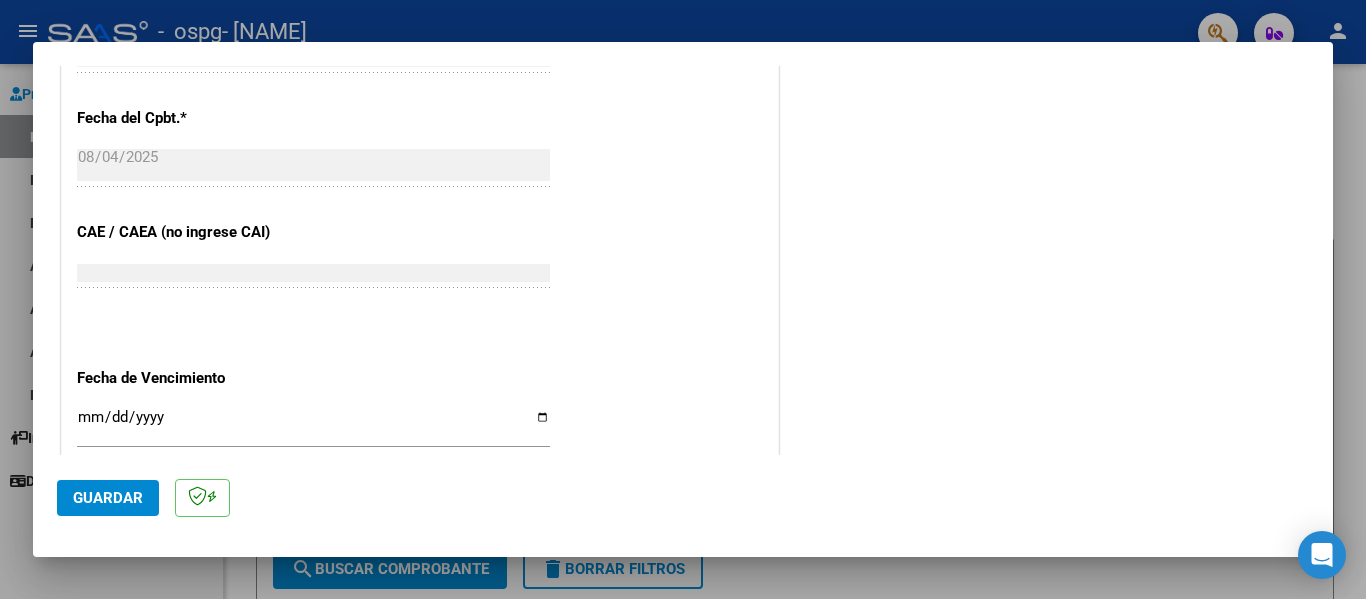 scroll, scrollTop: 1300, scrollLeft: 0, axis: vertical 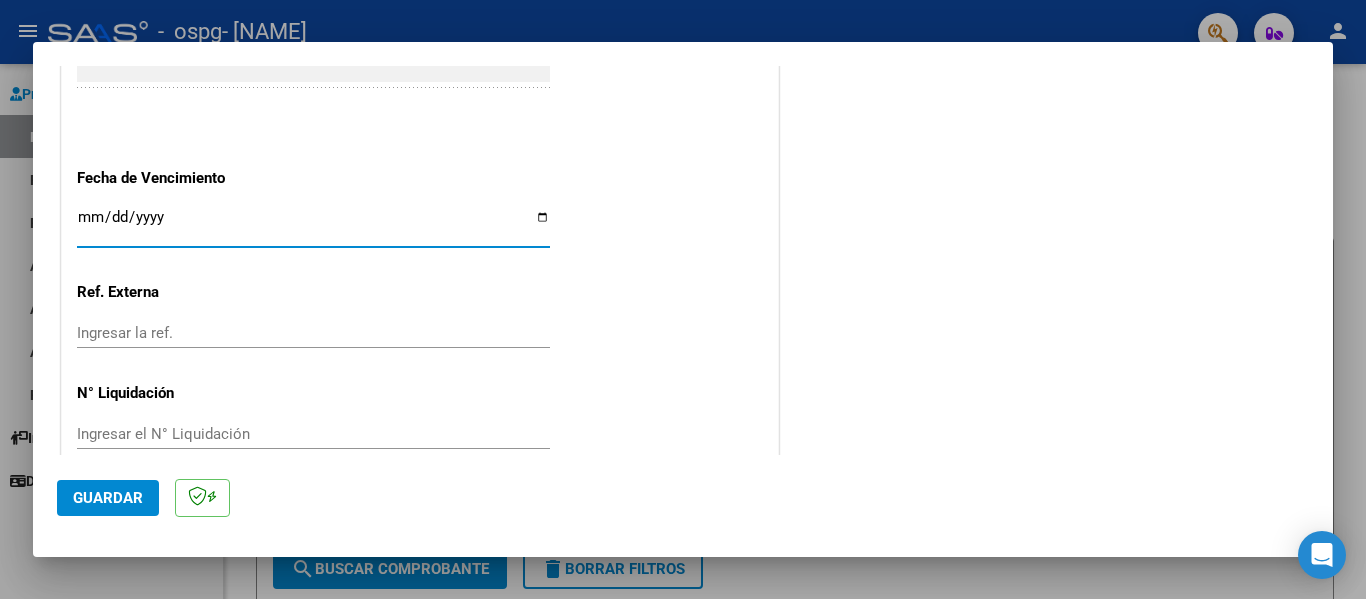 click on "Ingresar la fecha" at bounding box center (313, 225) 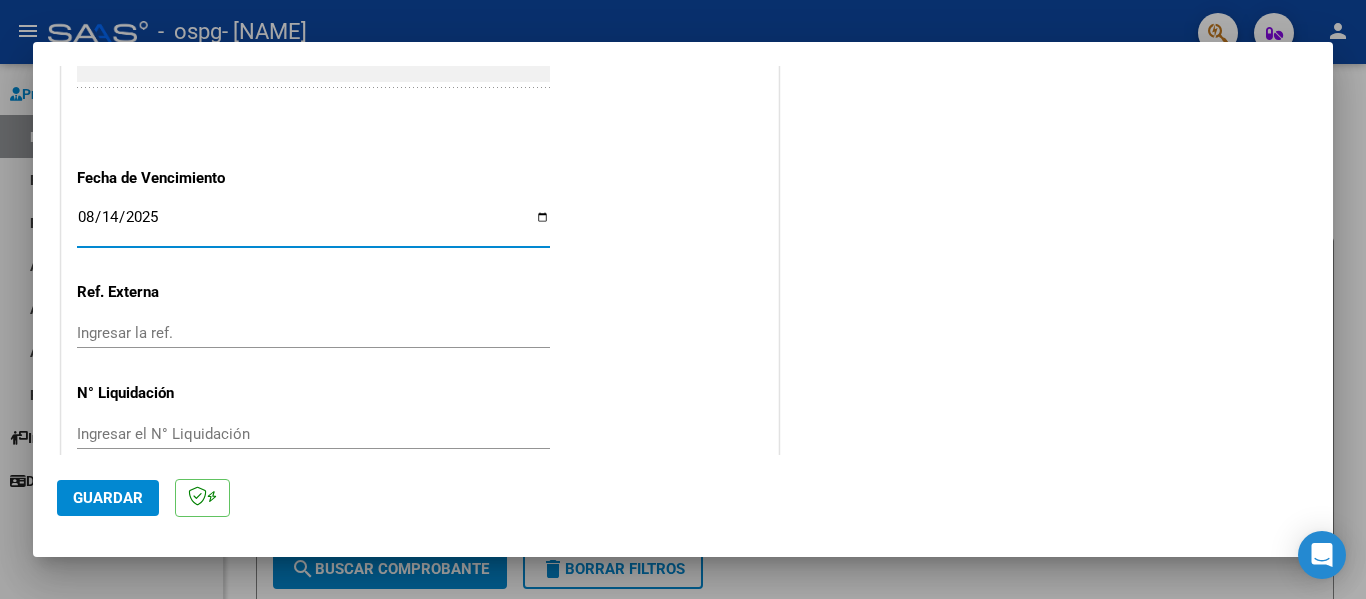 scroll, scrollTop: 1333, scrollLeft: 0, axis: vertical 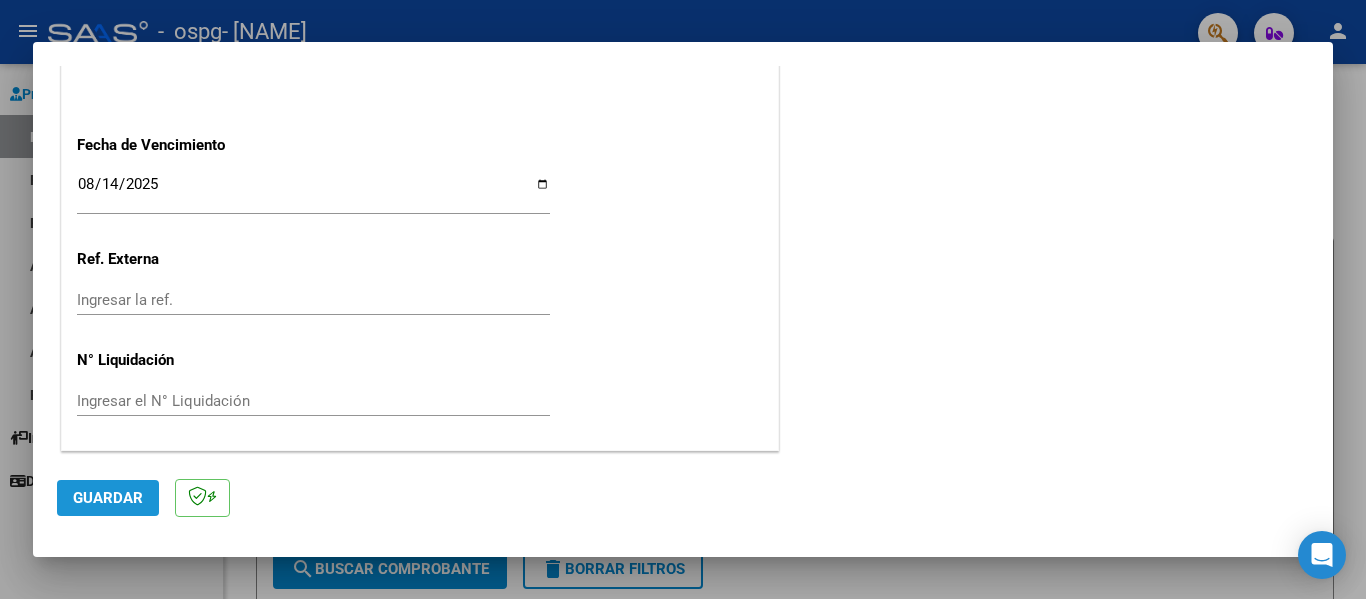 click on "Guardar" 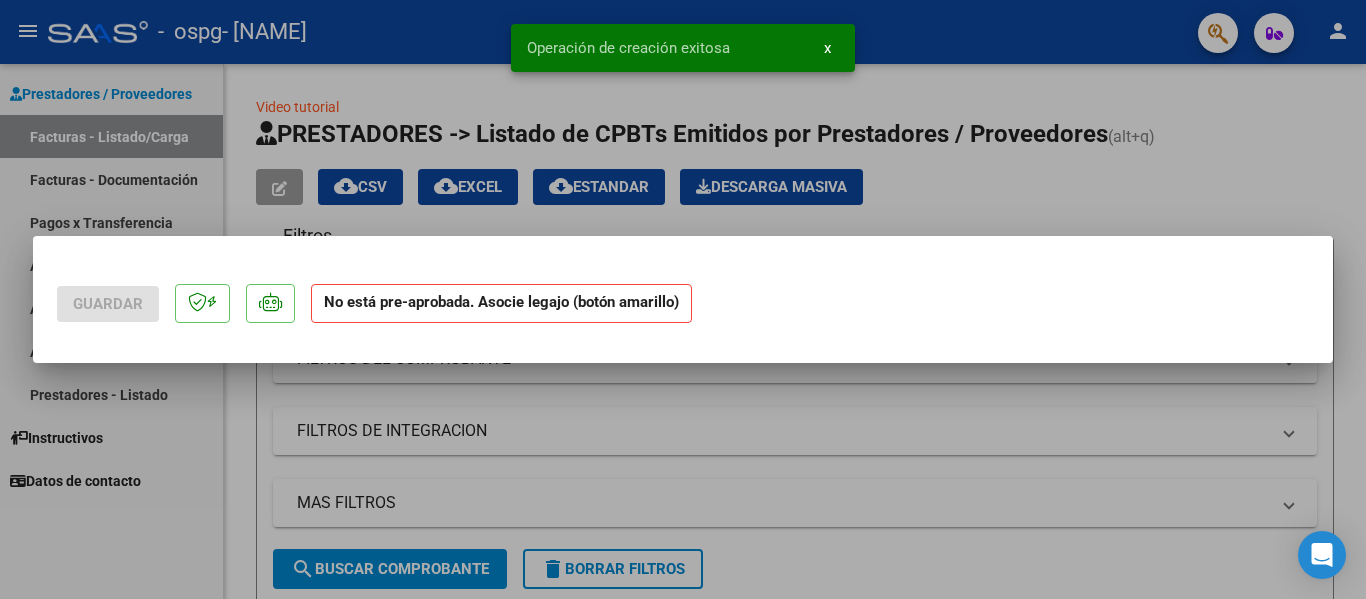 scroll, scrollTop: 0, scrollLeft: 0, axis: both 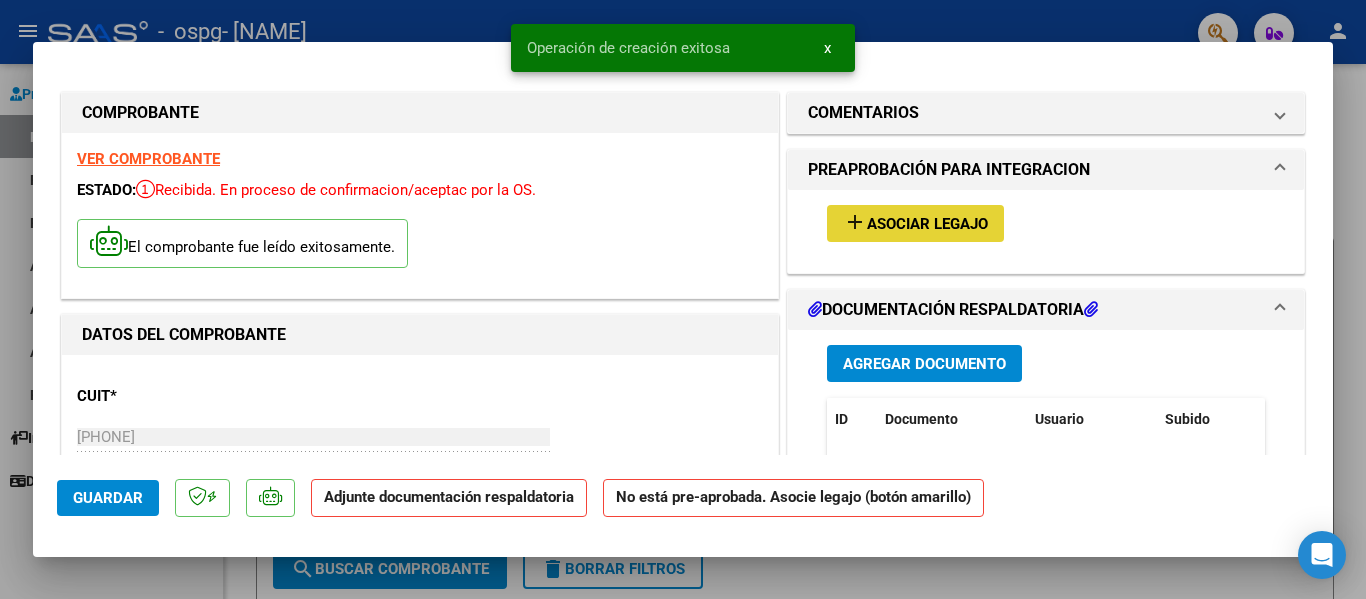 click on "add Asociar Legajo" at bounding box center [915, 223] 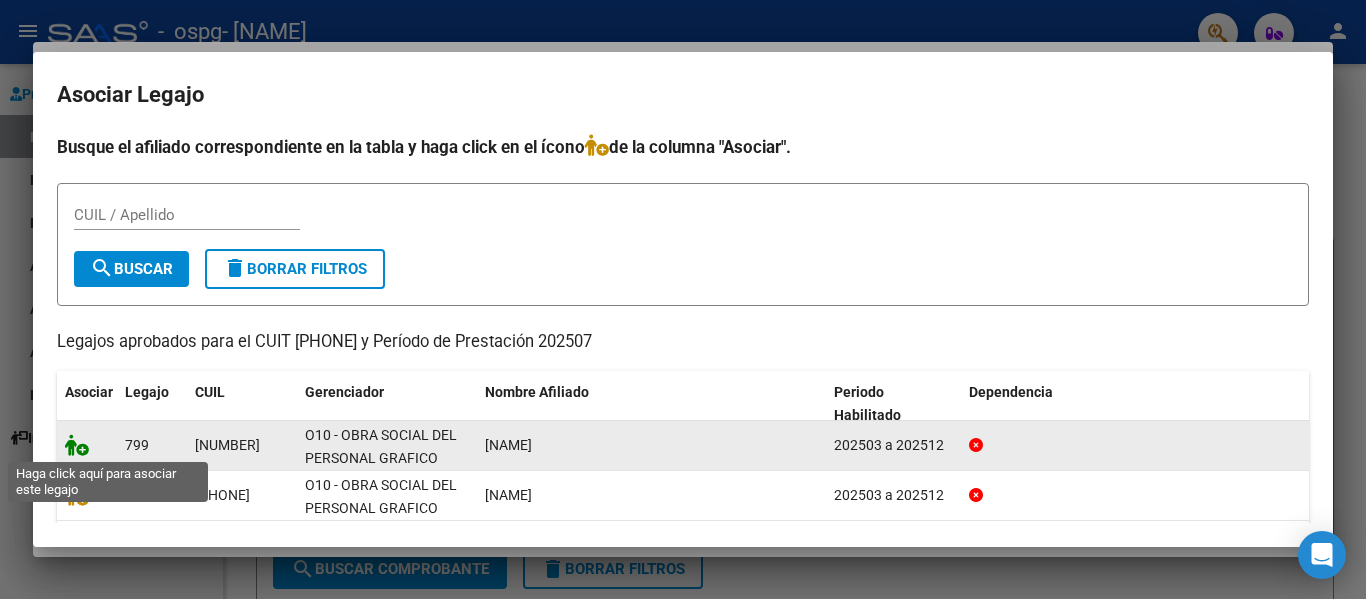 click 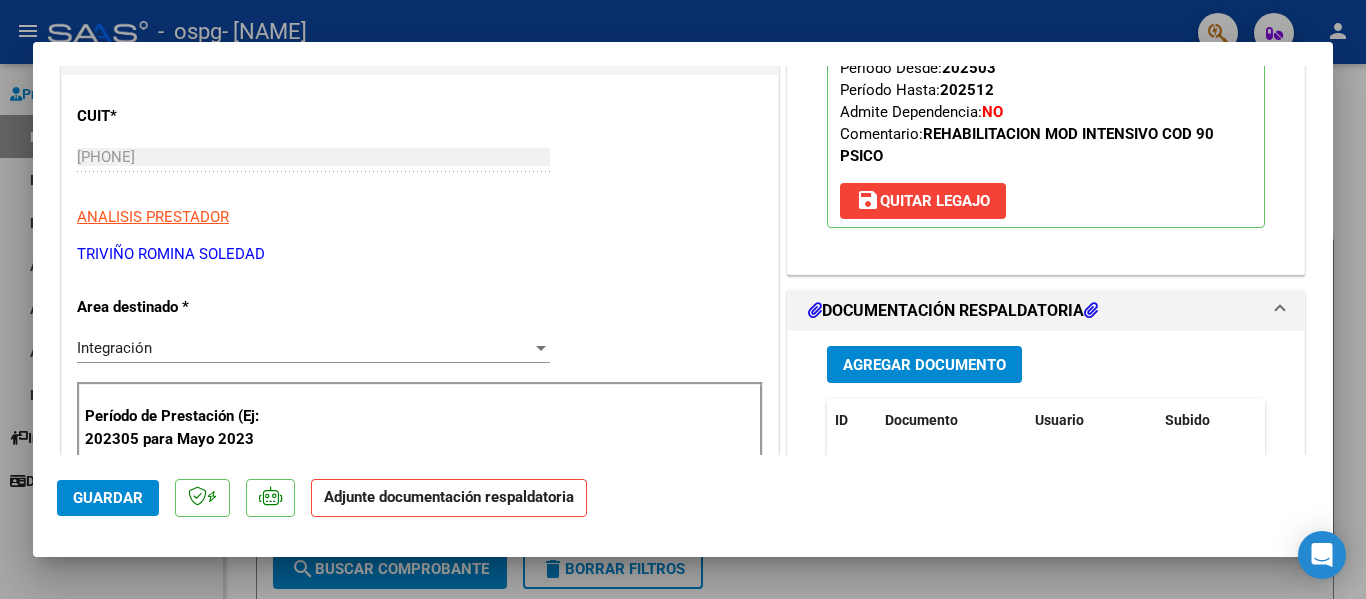 scroll, scrollTop: 300, scrollLeft: 0, axis: vertical 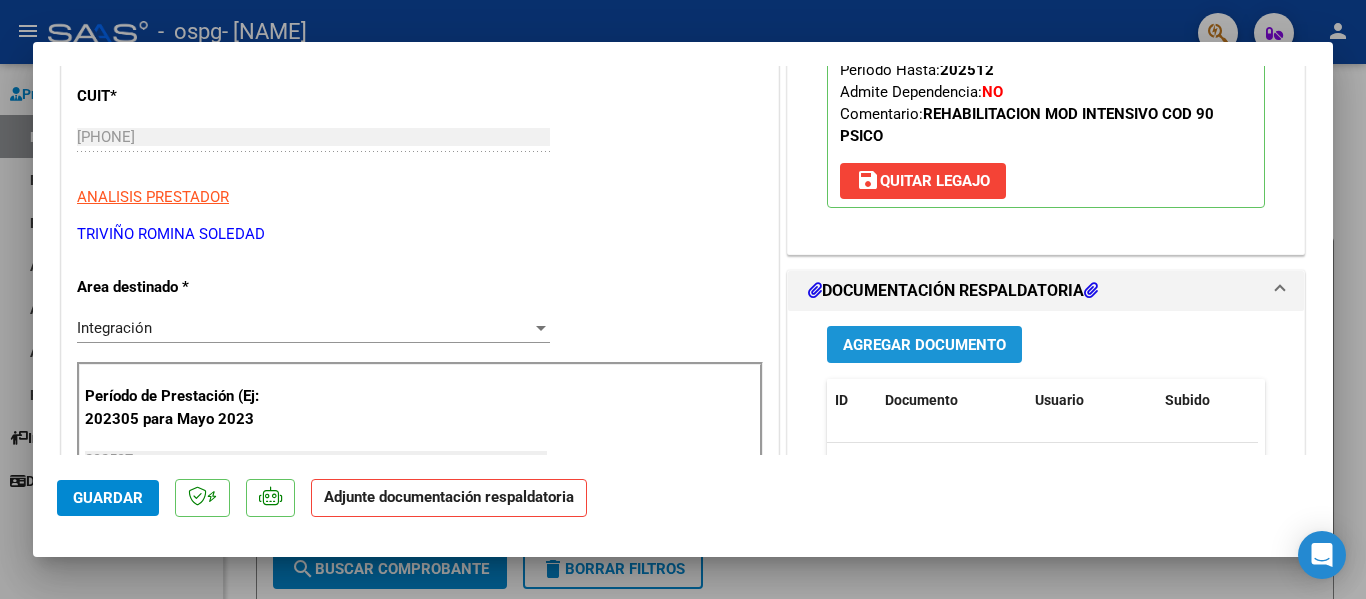 click on "Agregar Documento" at bounding box center [924, 345] 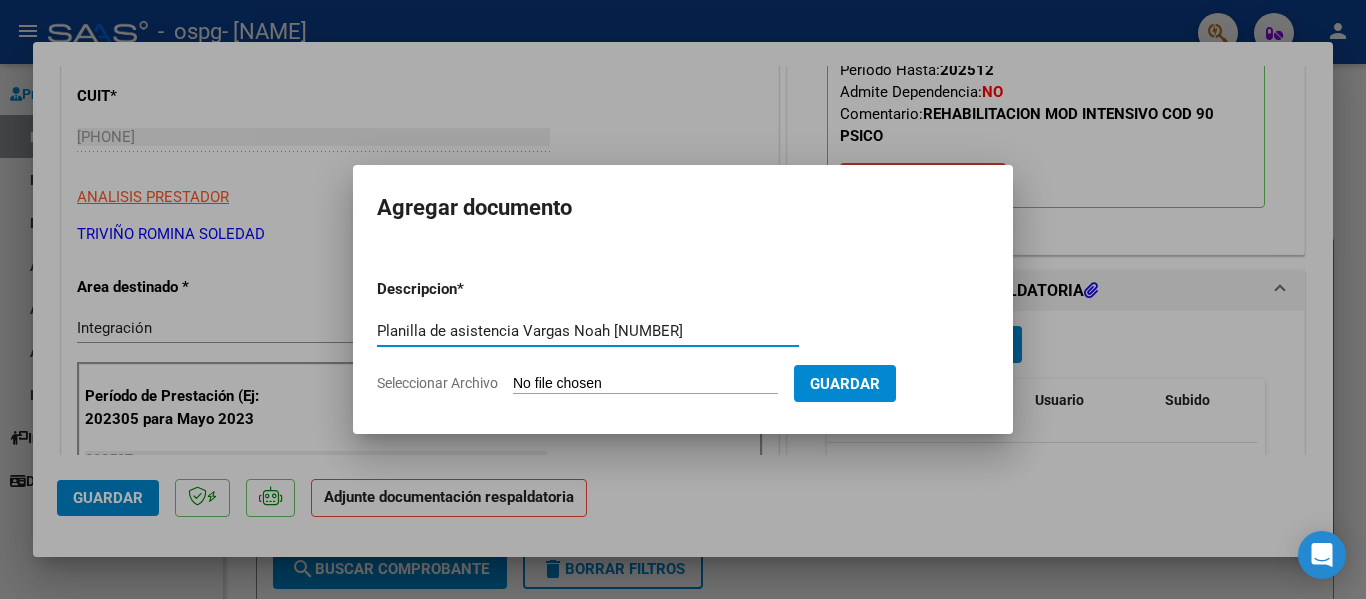 type on "Planilla de asistencia Vargas Noah [NUMBER]" 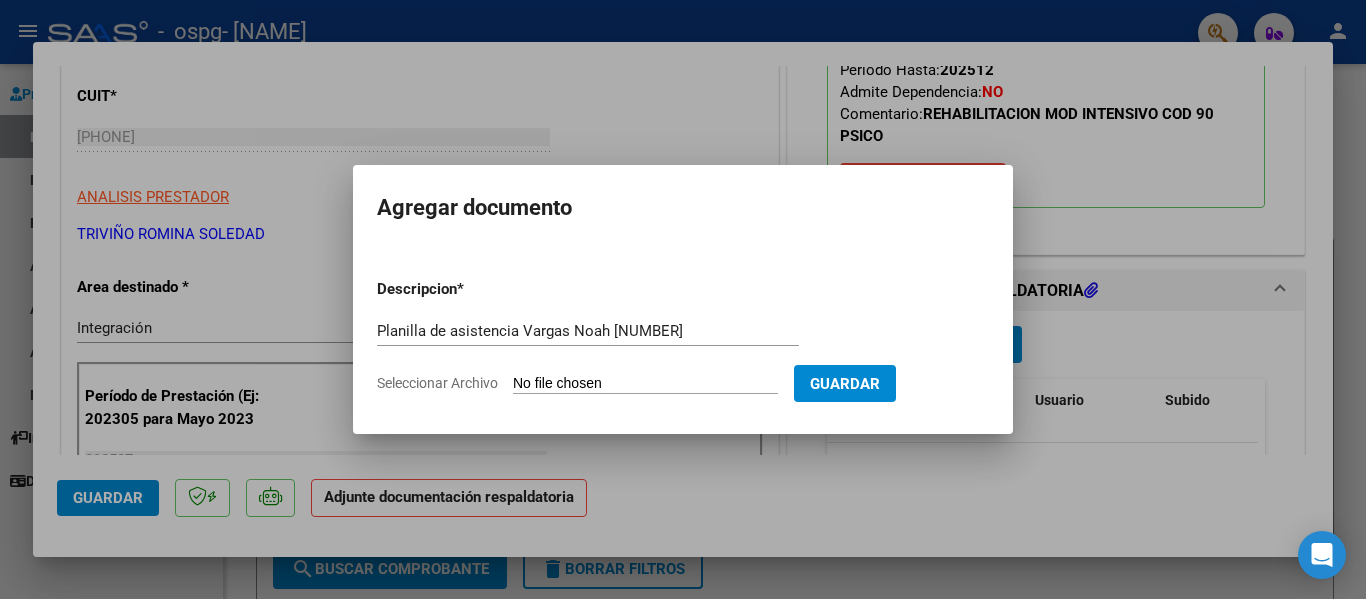 click on "Seleccionar Archivo" at bounding box center (645, 384) 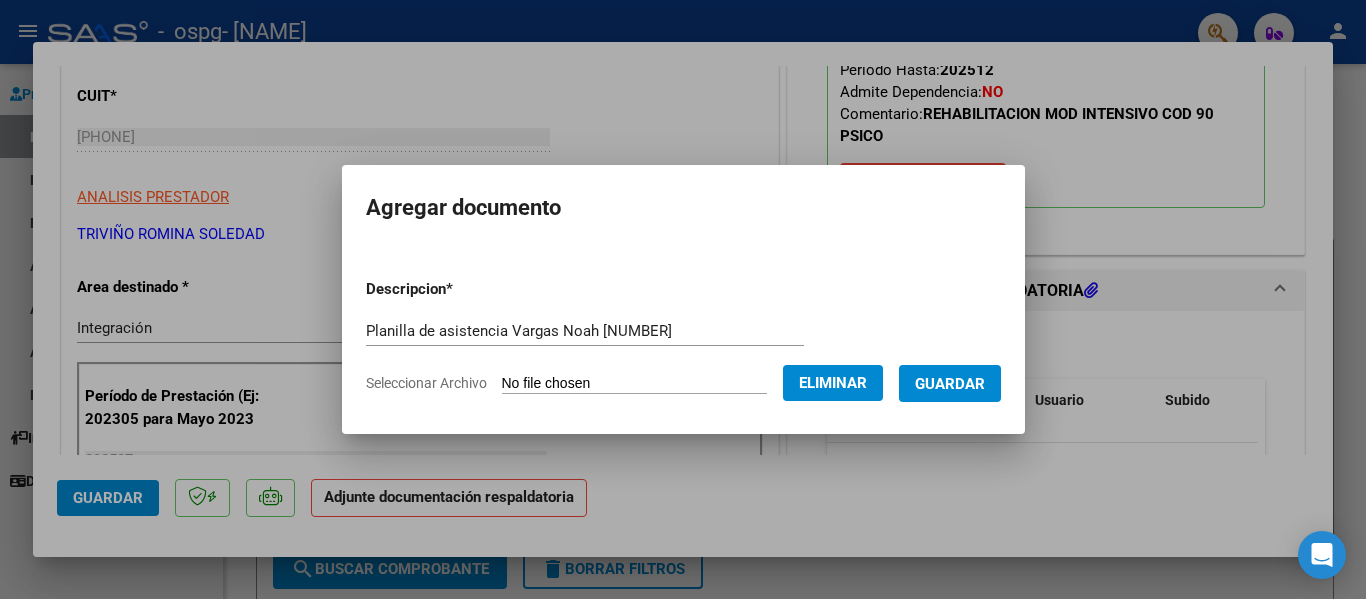 click on "Guardar" at bounding box center [950, 384] 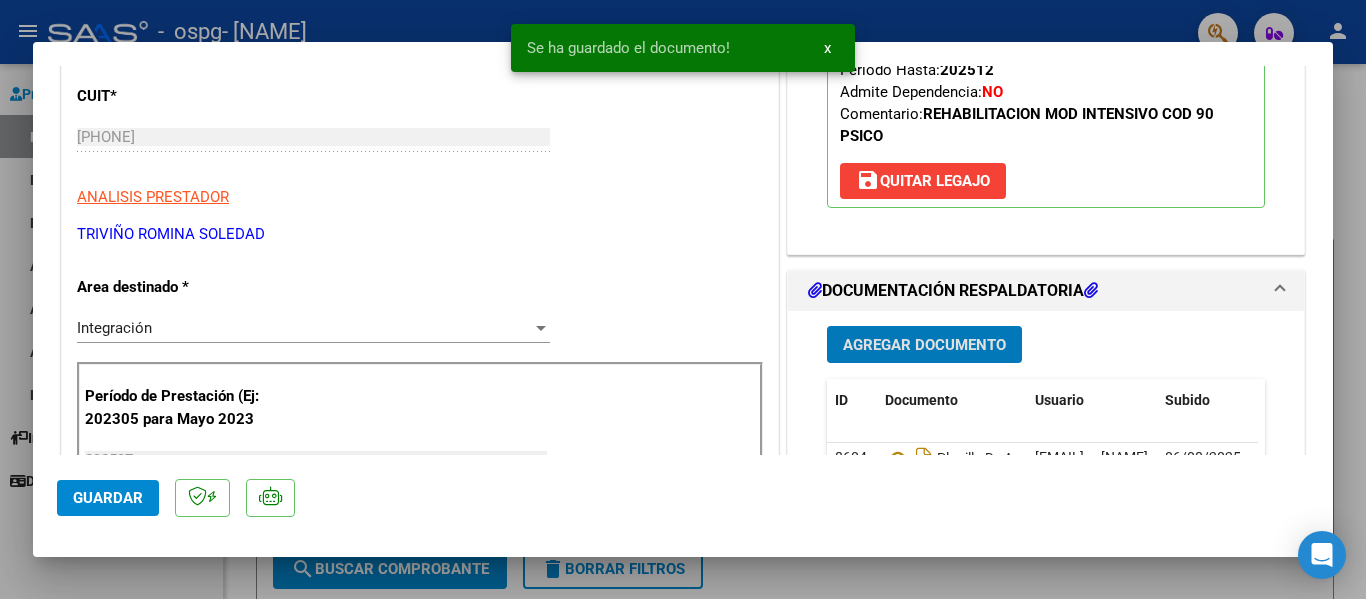 click on "Guardar" 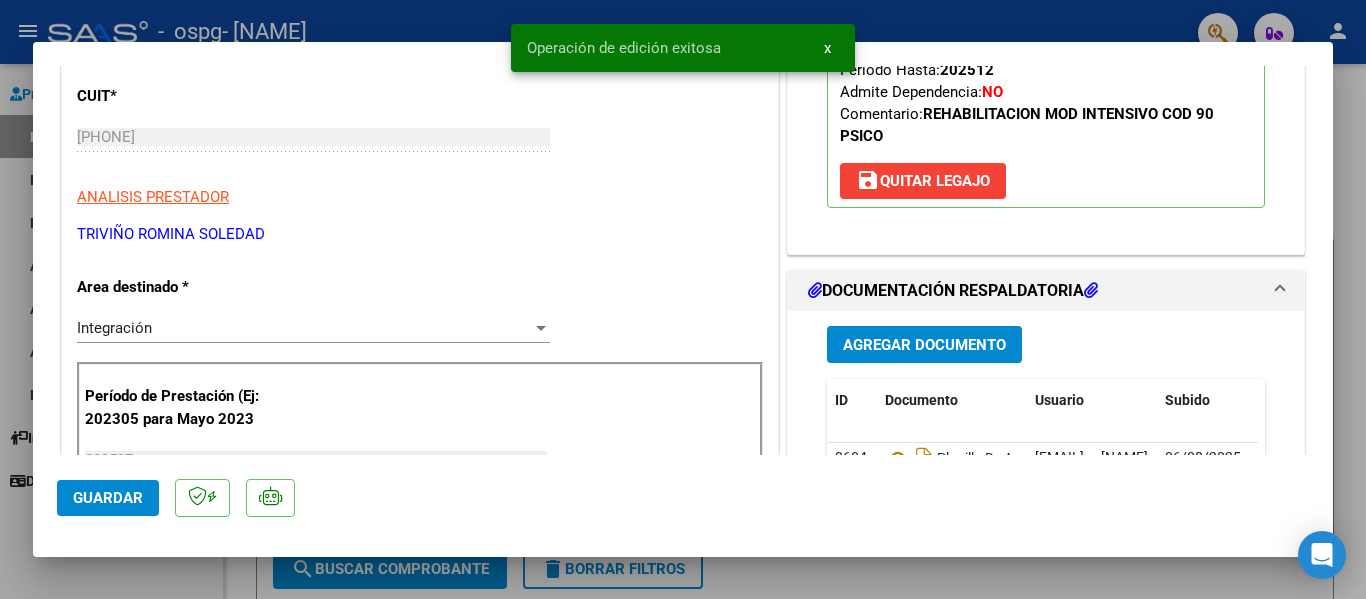 click at bounding box center [683, 299] 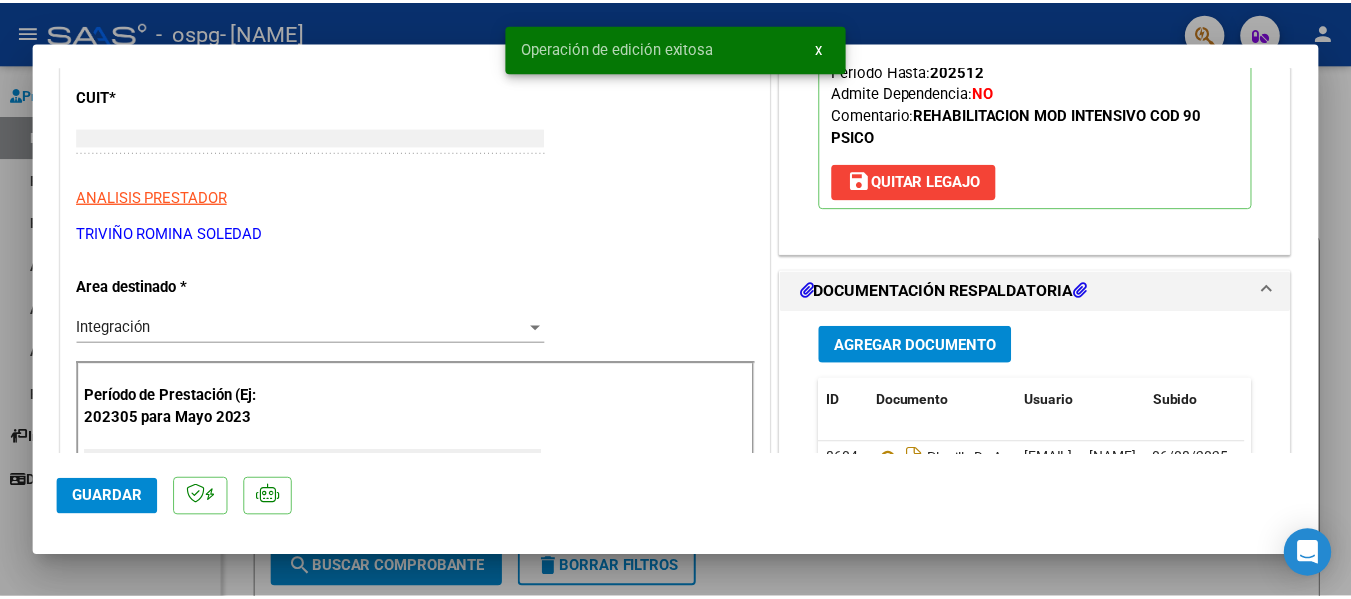scroll, scrollTop: 239, scrollLeft: 0, axis: vertical 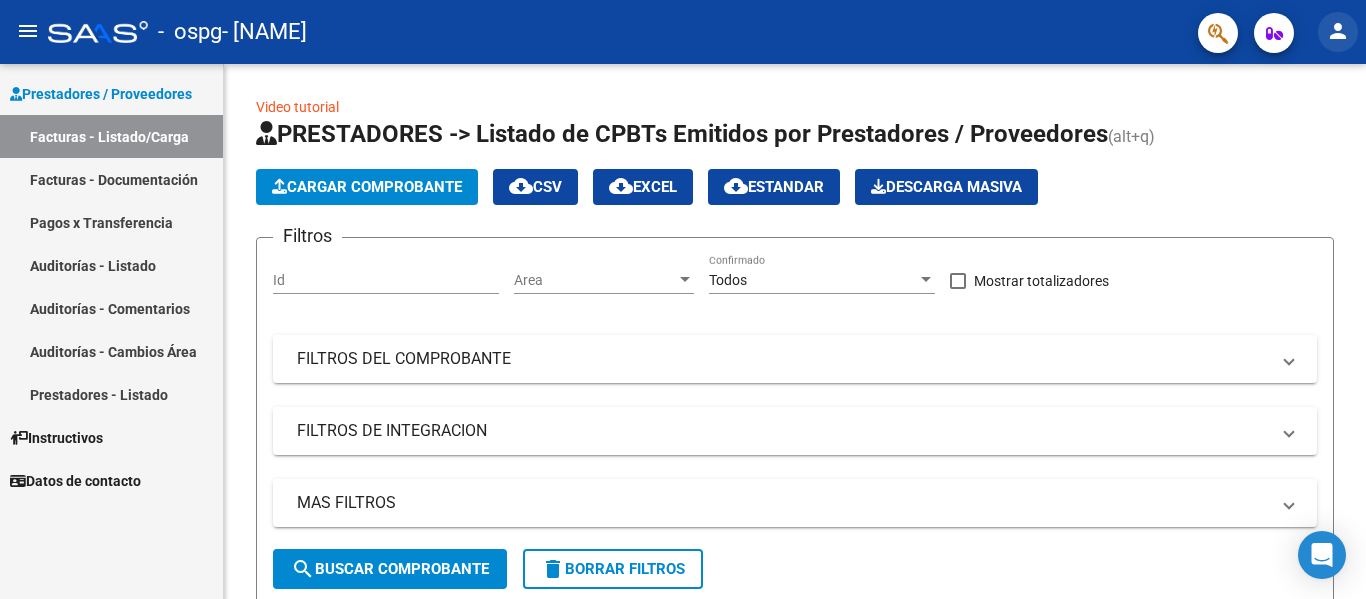 click on "person" 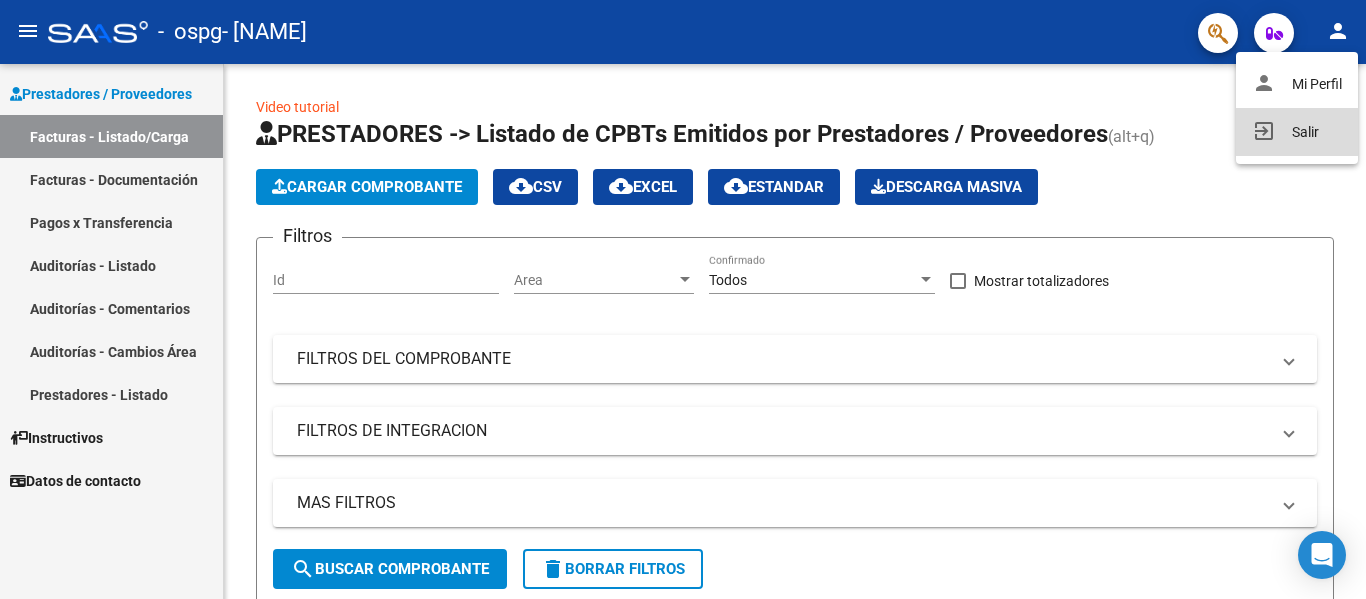 click on "exit_to_app  Salir" at bounding box center (1297, 132) 